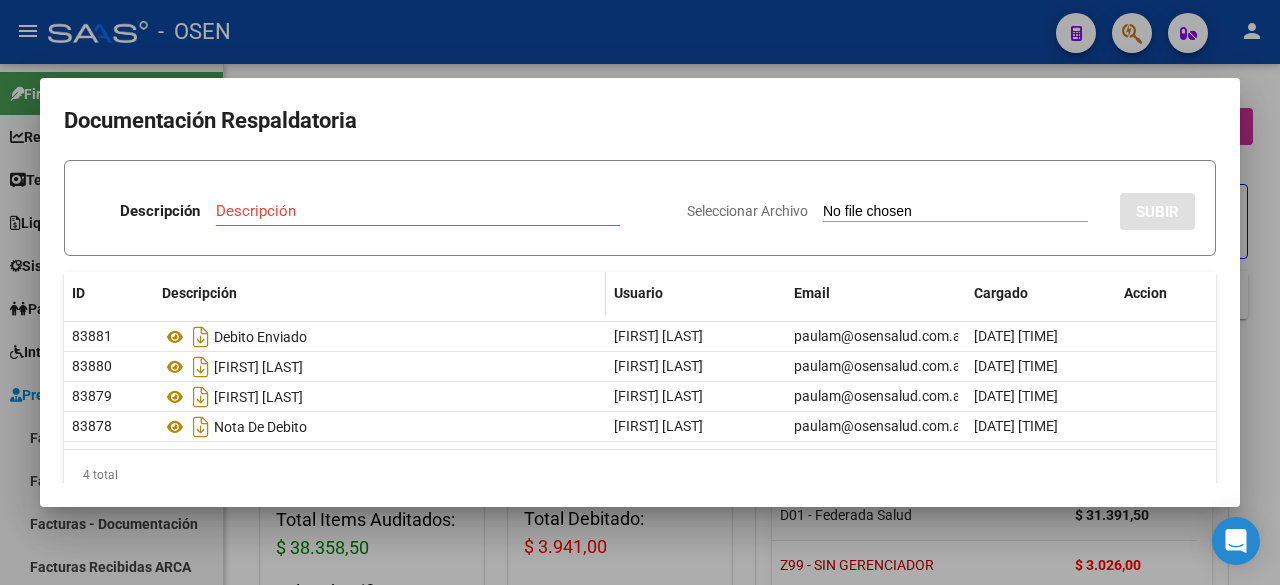scroll, scrollTop: 0, scrollLeft: 0, axis: both 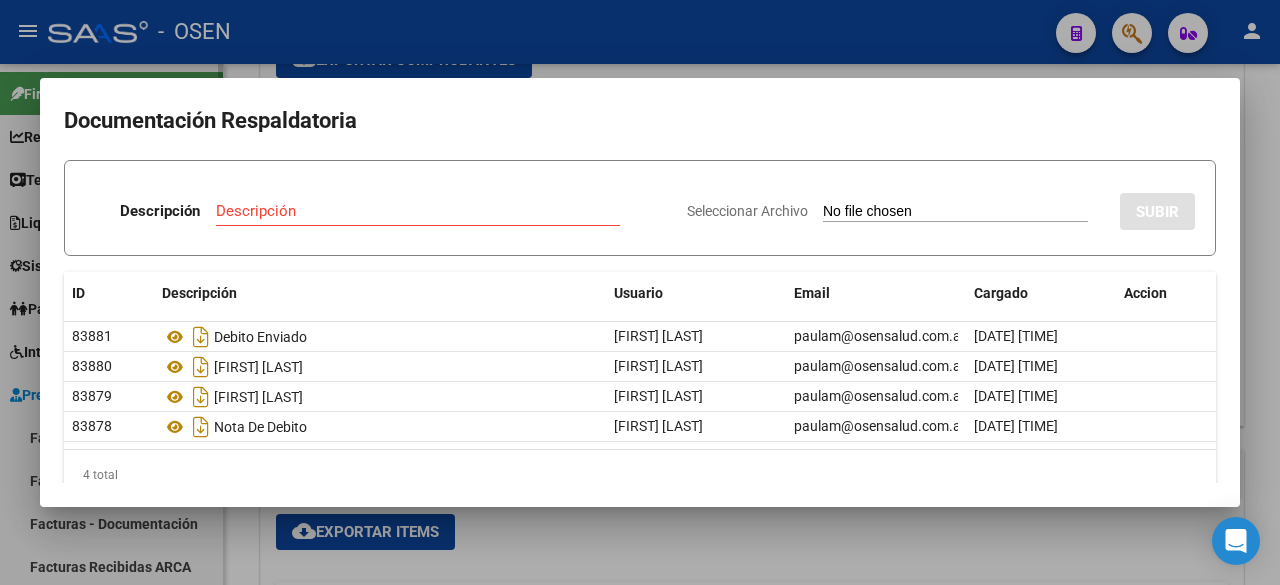 type 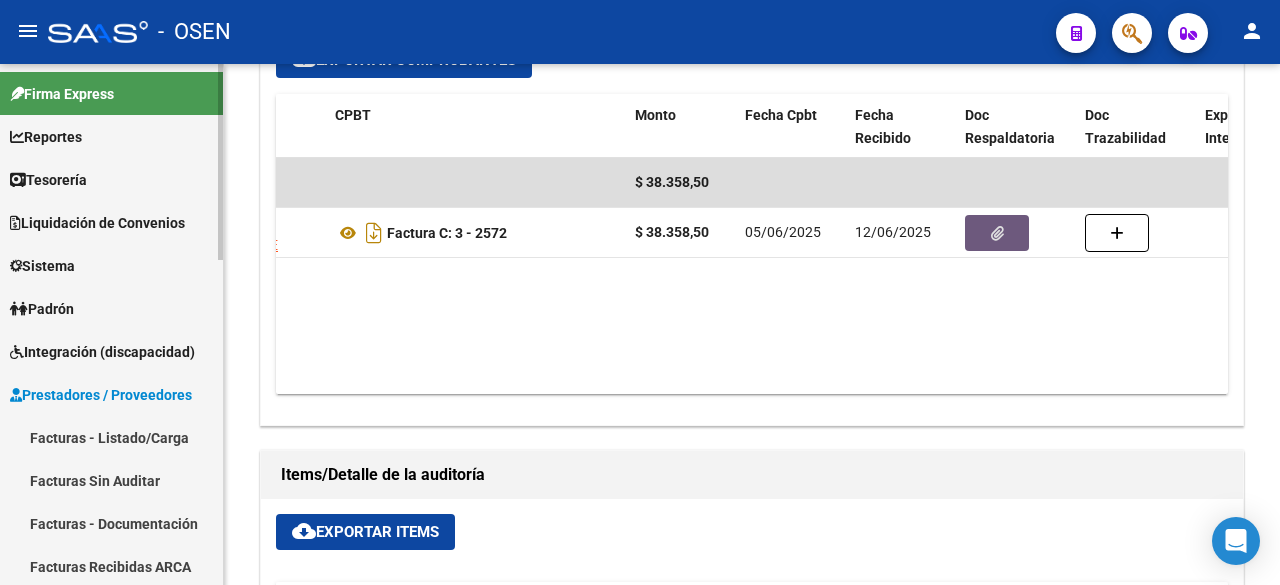click on "Prestadores / Proveedores" at bounding box center [111, 394] 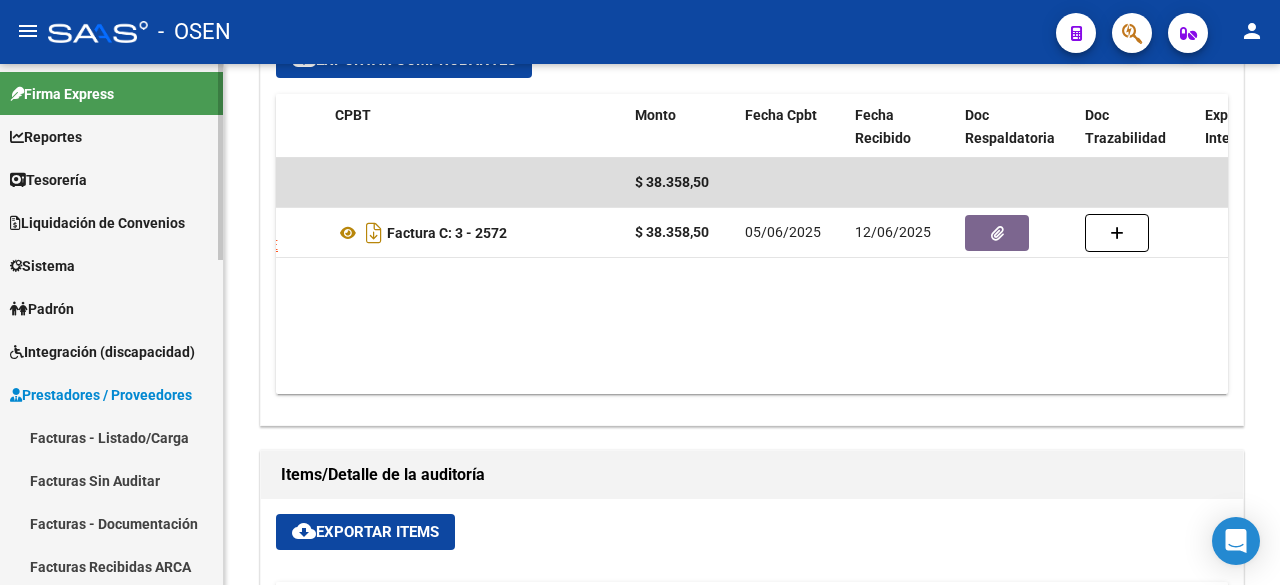 click on "Facturas - Listado/Carga" at bounding box center [111, 437] 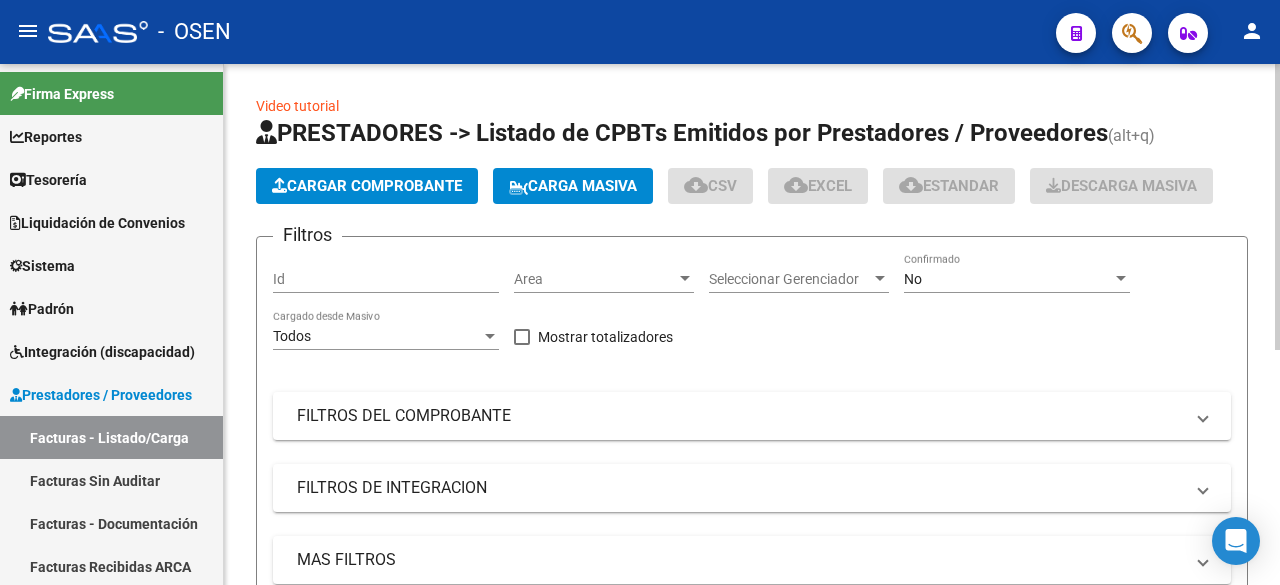 scroll, scrollTop: 0, scrollLeft: 0, axis: both 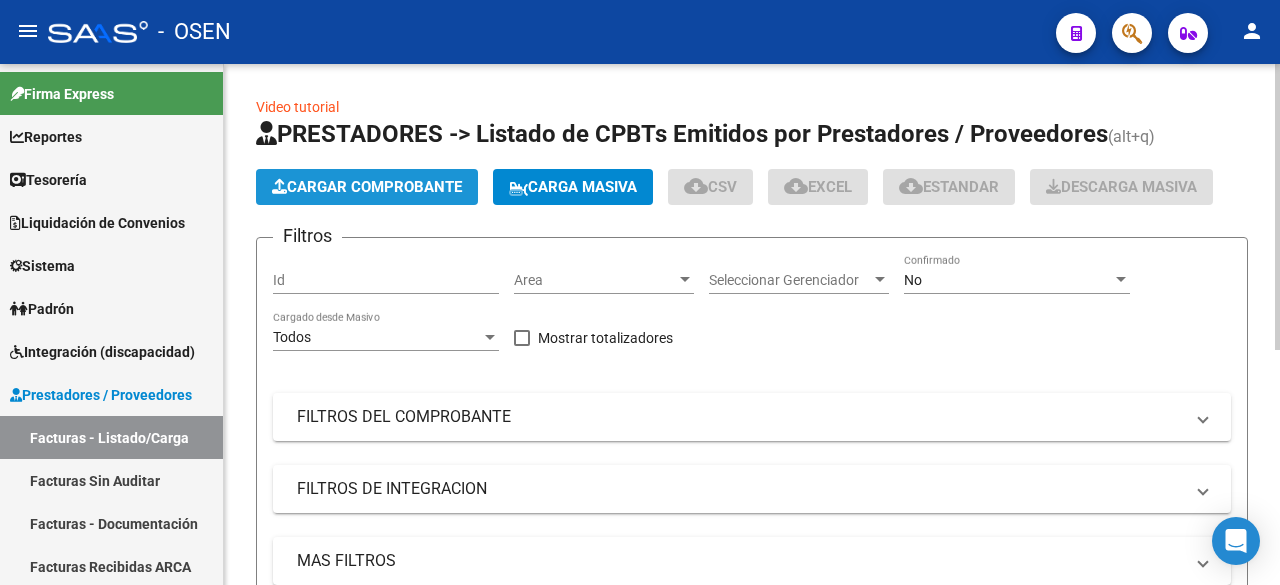 click on "Cargar Comprobante" 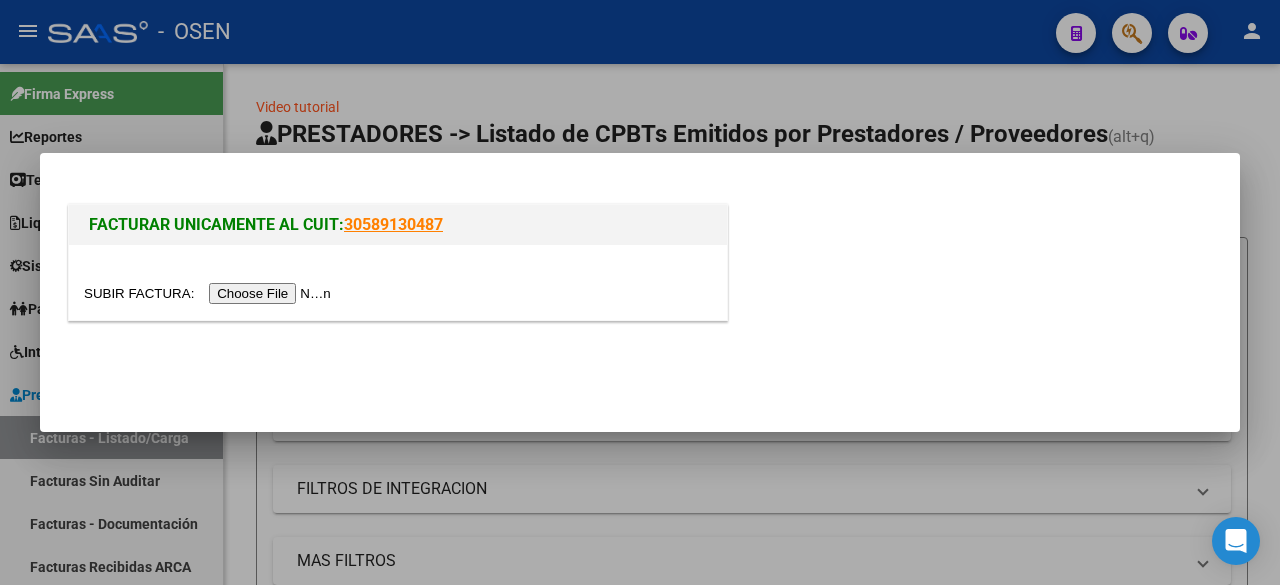 click at bounding box center (398, 282) 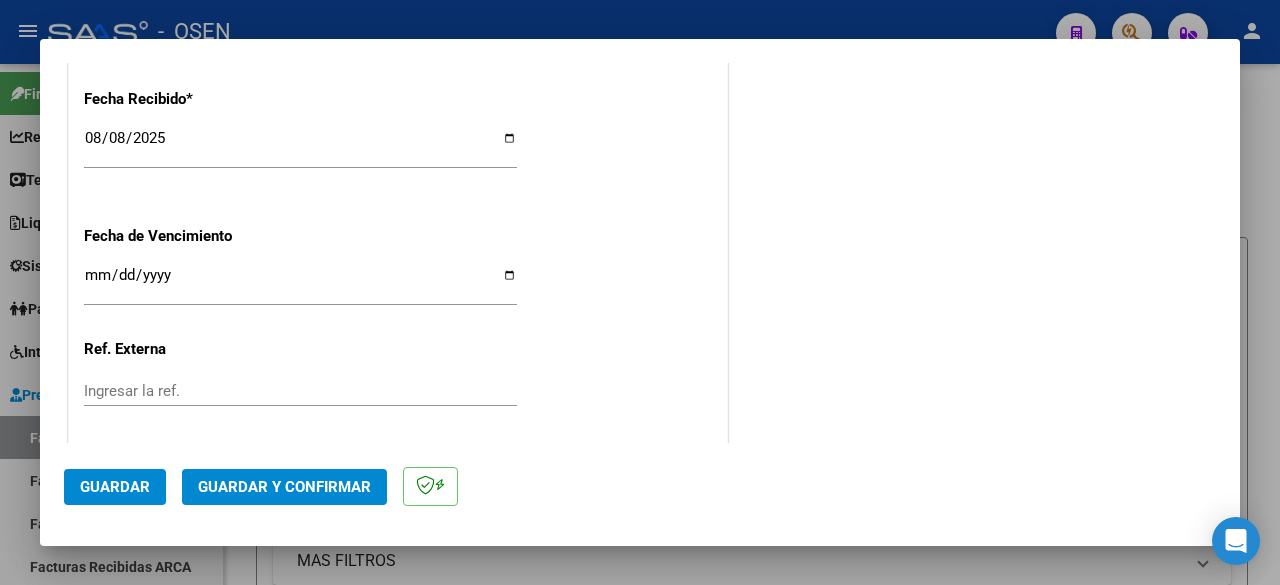scroll, scrollTop: 1333, scrollLeft: 0, axis: vertical 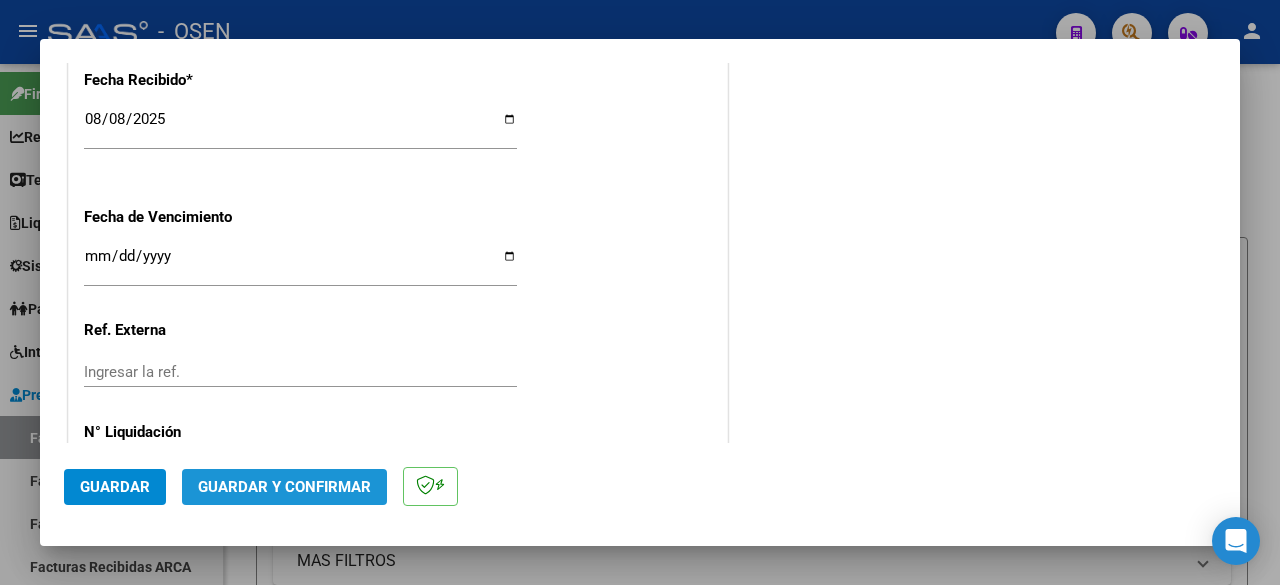 click on "Guardar y Confirmar" 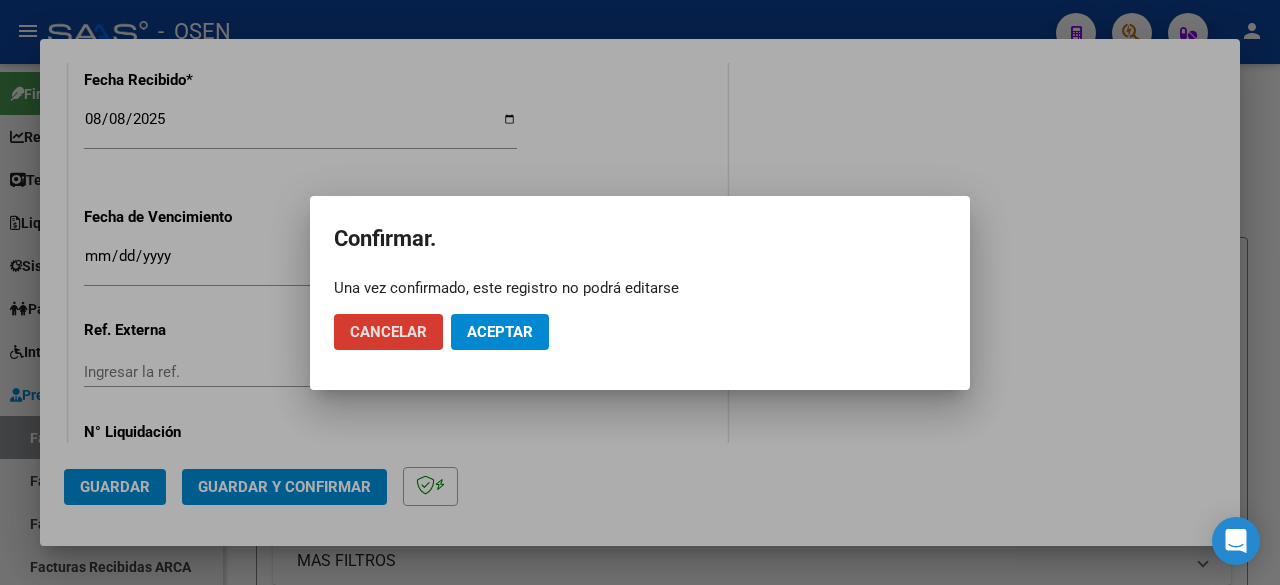 click on "Aceptar" 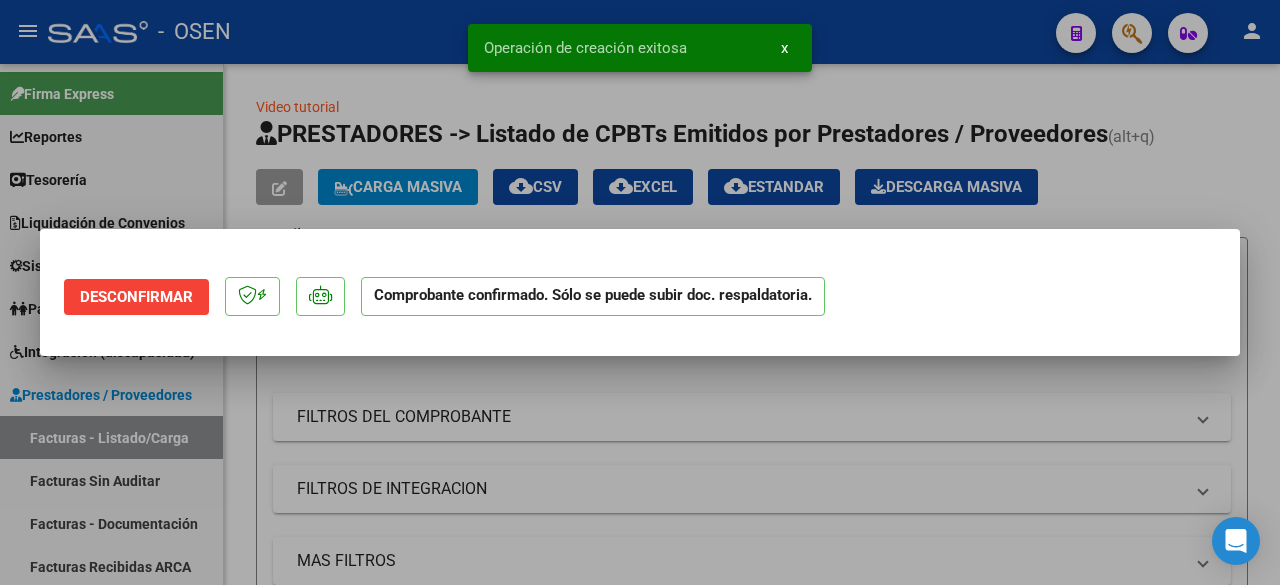scroll, scrollTop: 0, scrollLeft: 0, axis: both 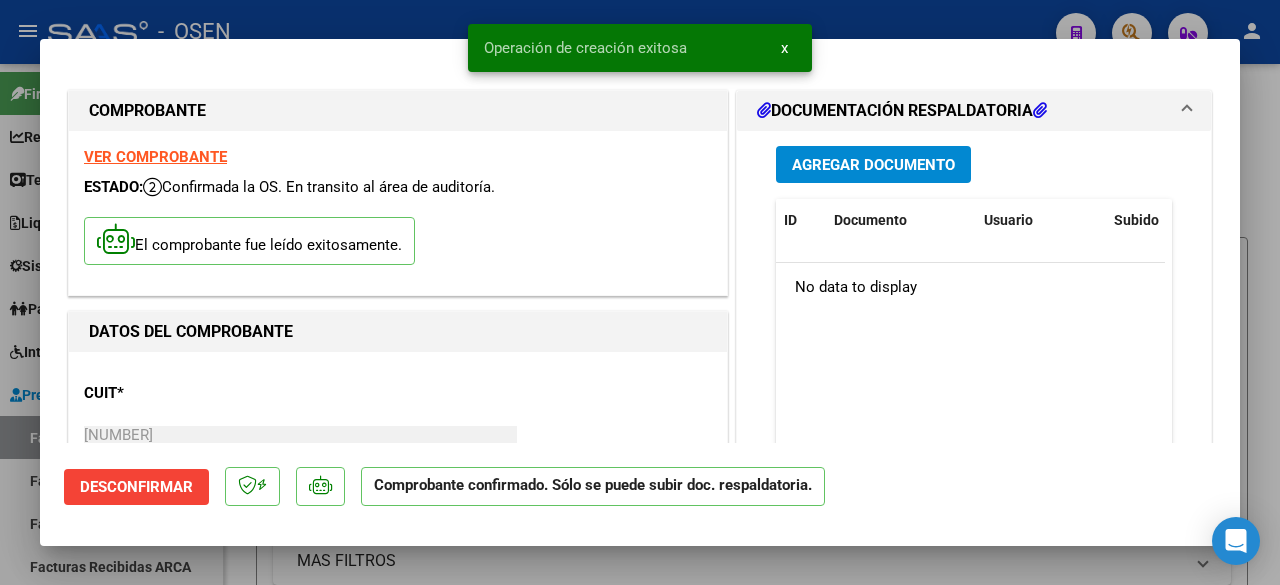 click at bounding box center (640, 292) 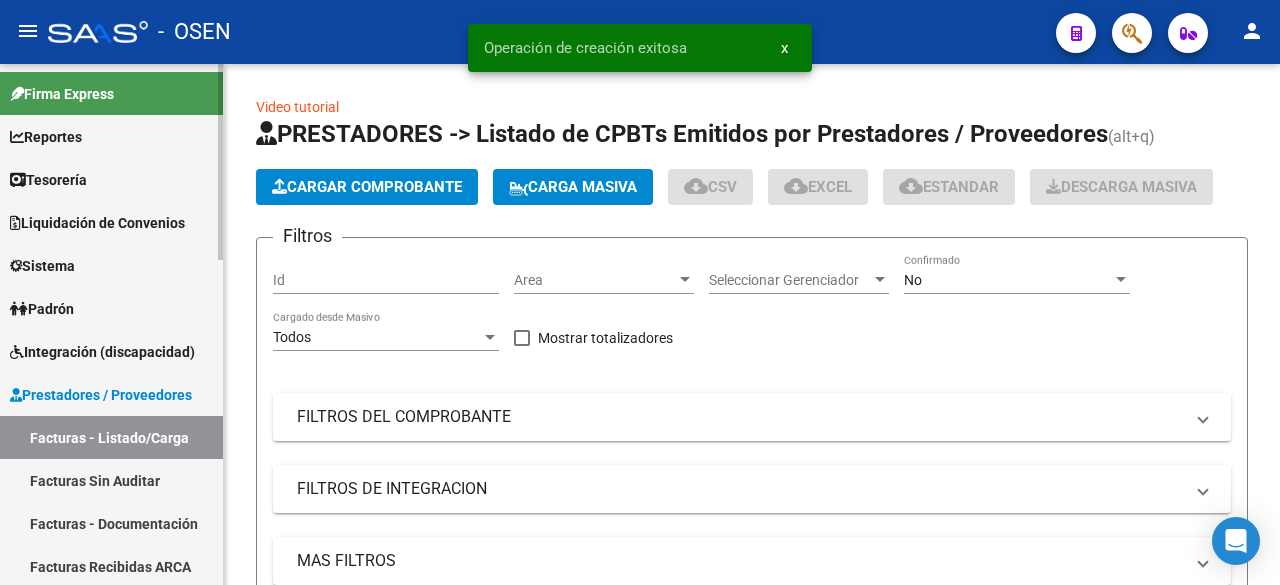 scroll, scrollTop: 333, scrollLeft: 0, axis: vertical 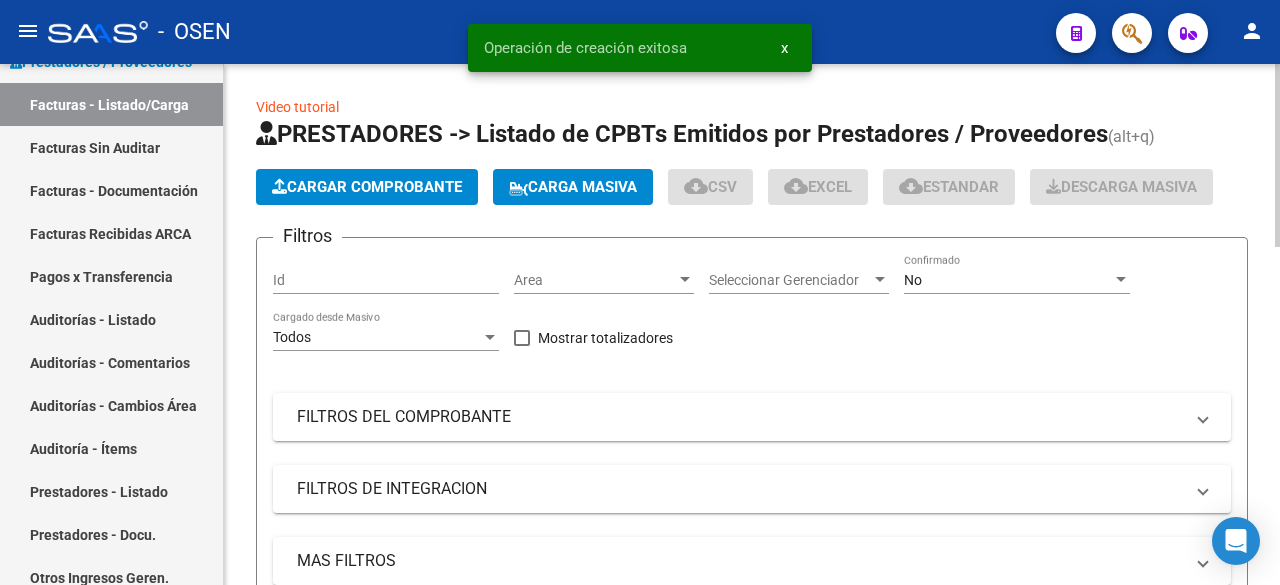 drag, startPoint x: 146, startPoint y: 308, endPoint x: 236, endPoint y: 292, distance: 91.411156 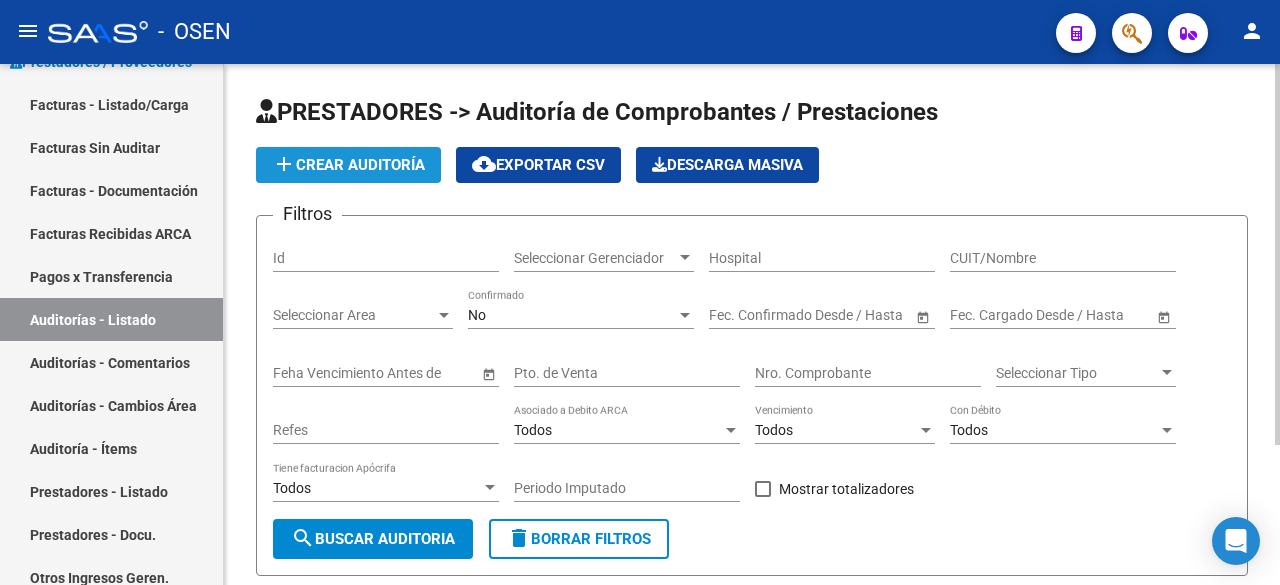 click on "add  Crear Auditoría" 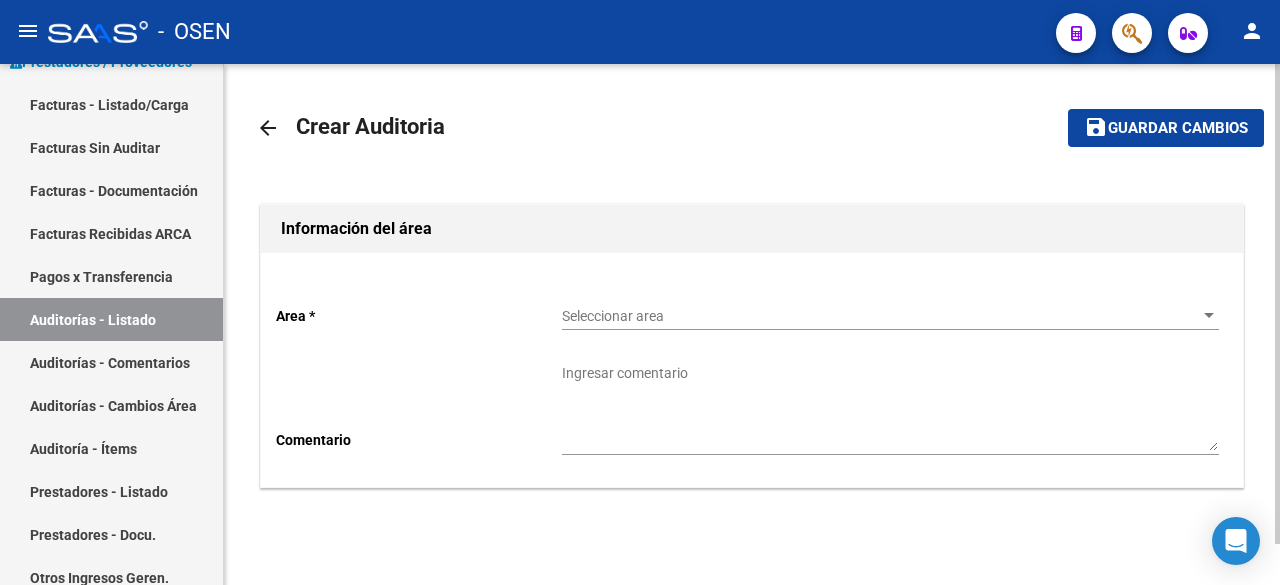 click on "Seleccionar area Seleccionar area" 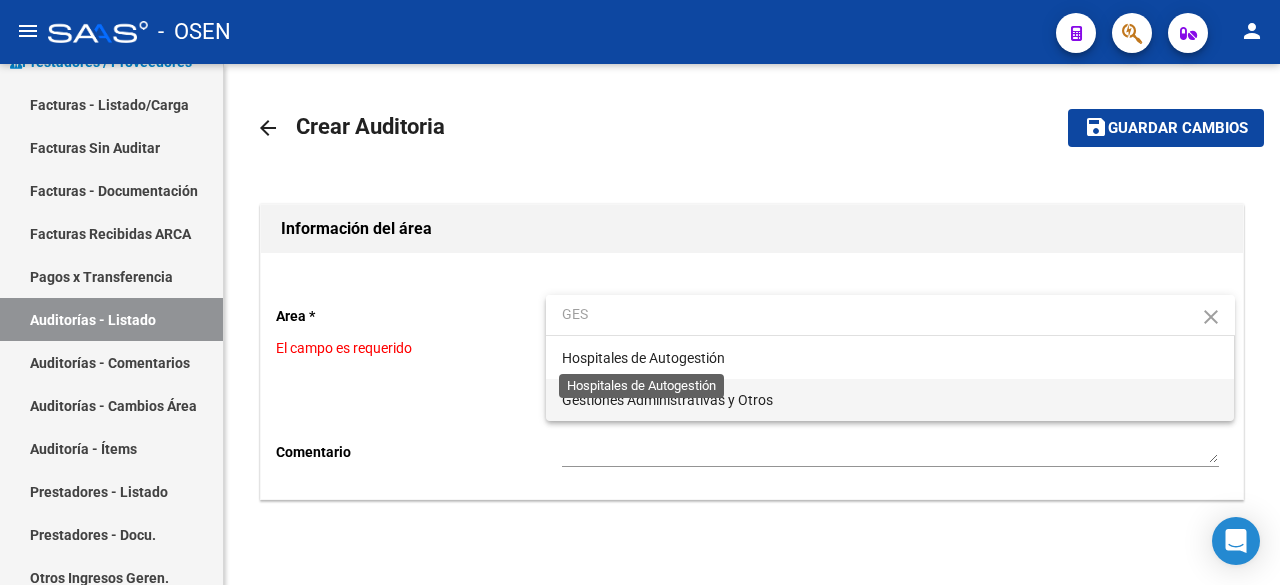type on "GES" 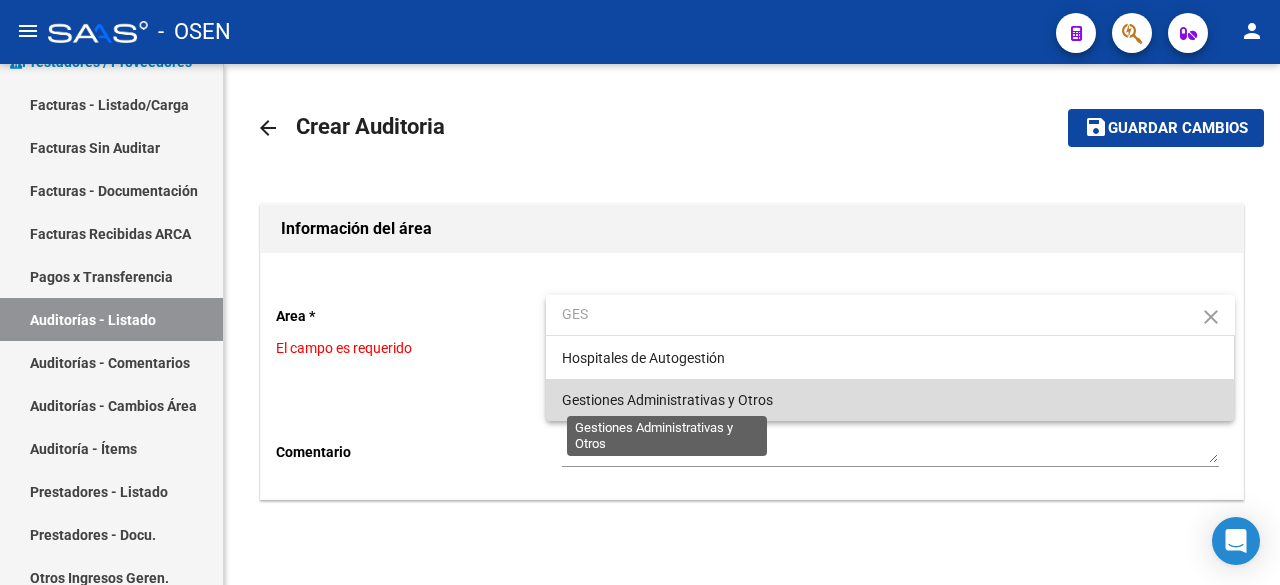 click on "Gestiones Administrativas y Otros" at bounding box center [667, 400] 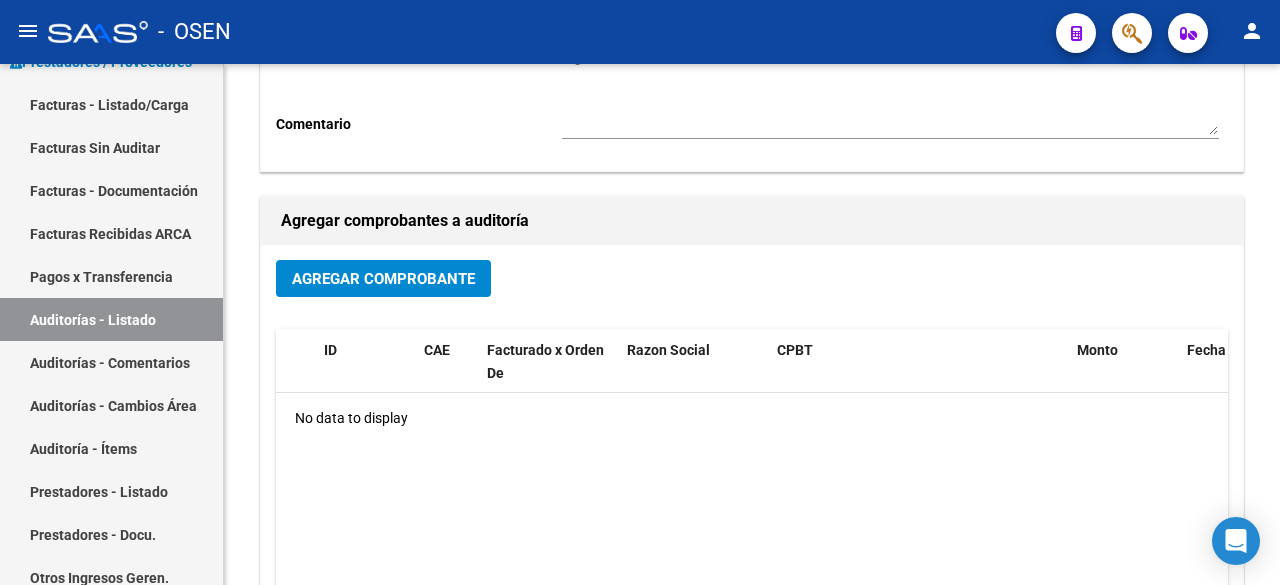 scroll, scrollTop: 333, scrollLeft: 0, axis: vertical 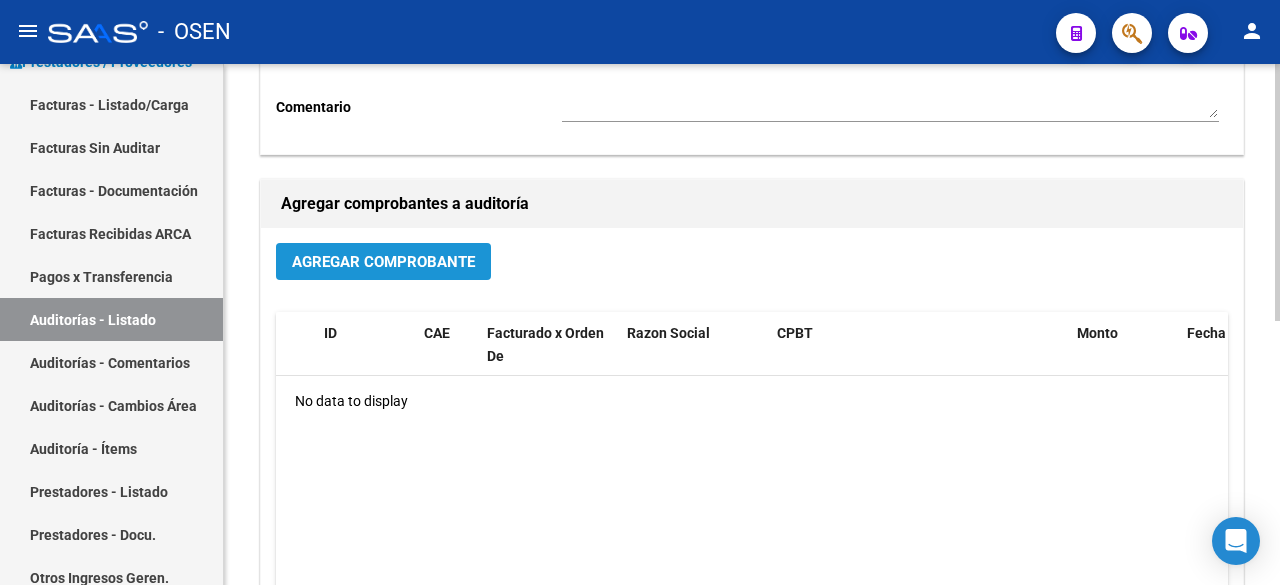 click on "Agregar Comprobante" 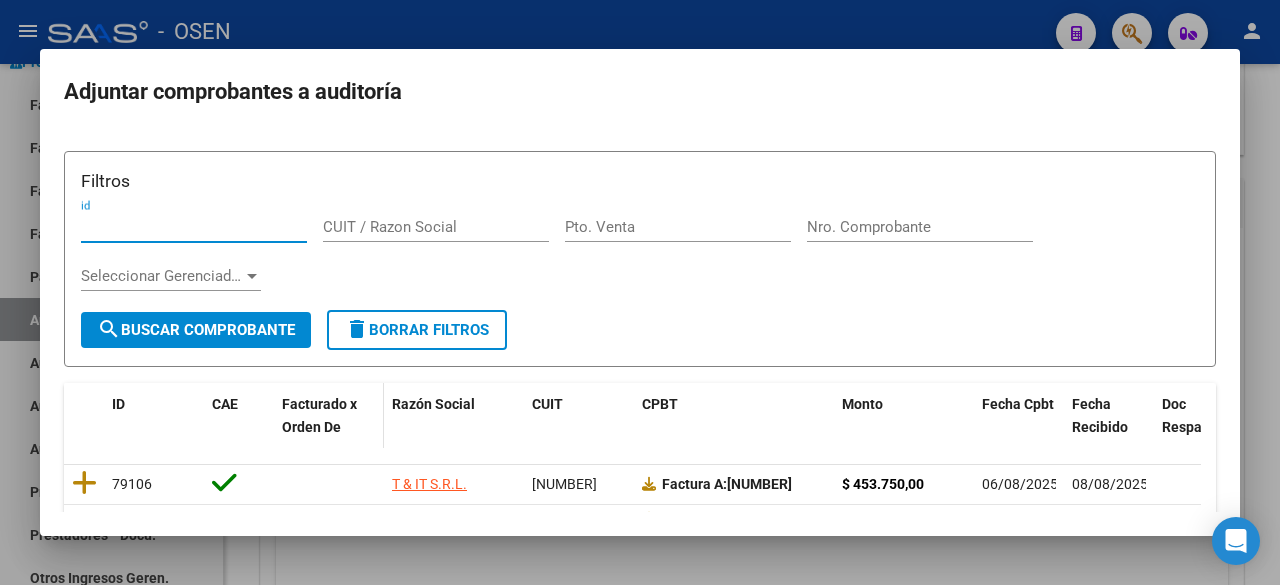 scroll, scrollTop: 333, scrollLeft: 0, axis: vertical 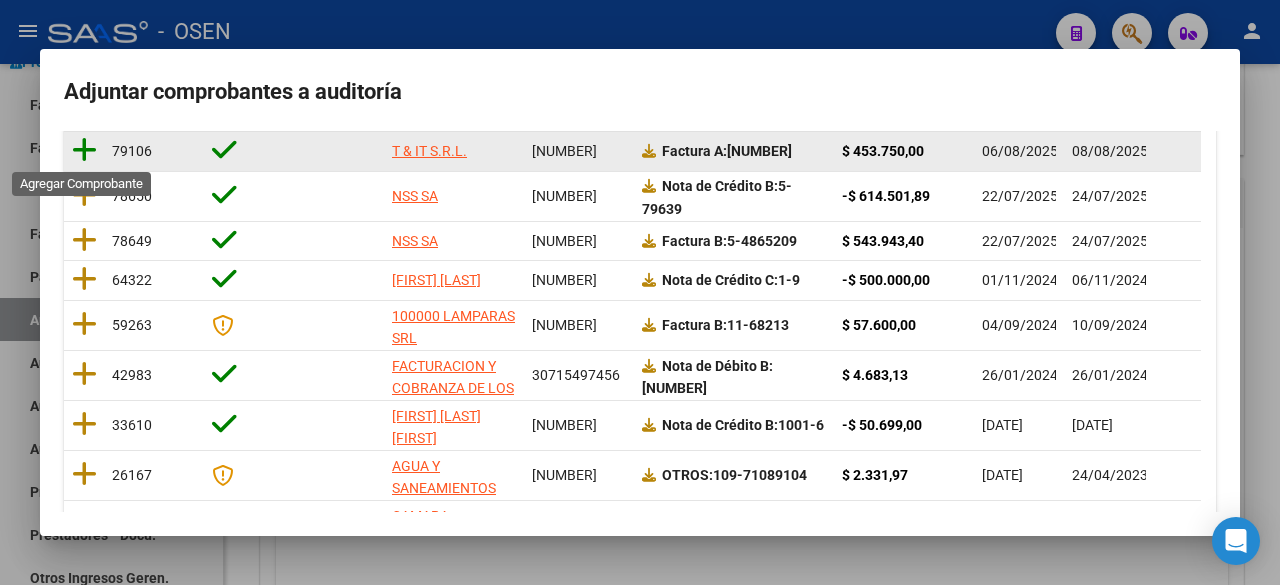 click 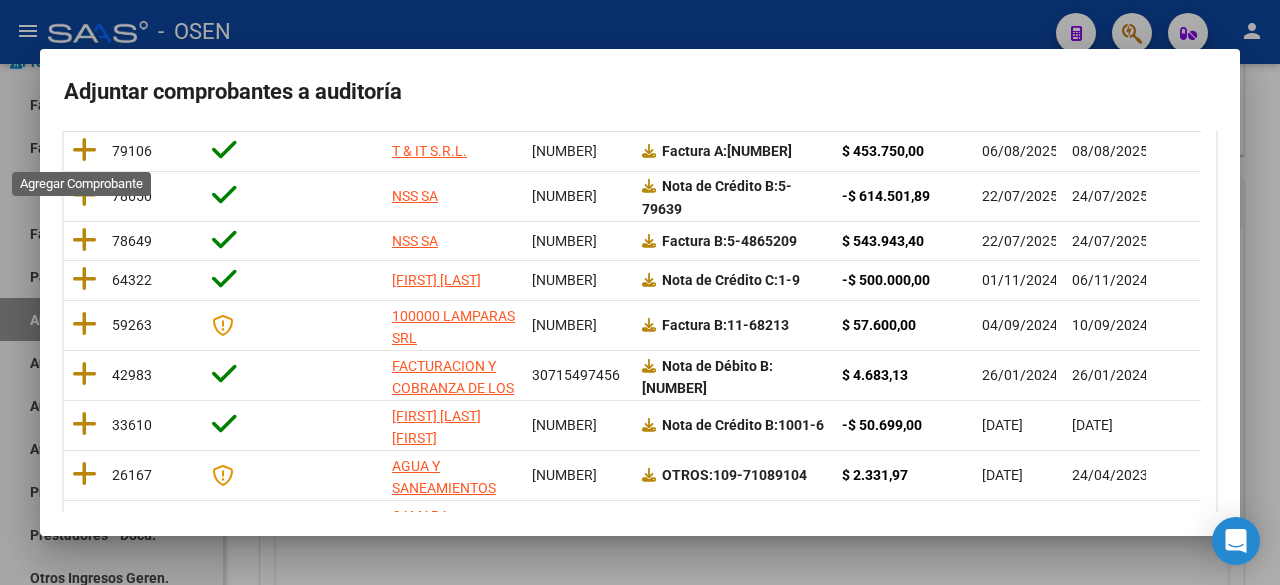 scroll, scrollTop: 0, scrollLeft: 0, axis: both 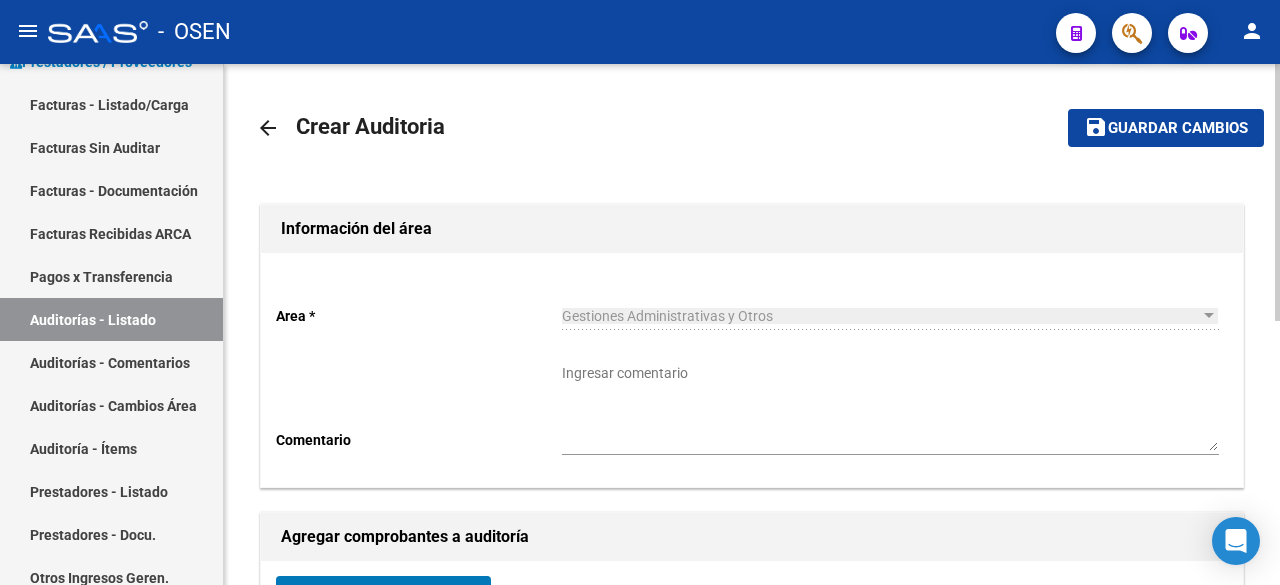 click on "Guardar cambios" 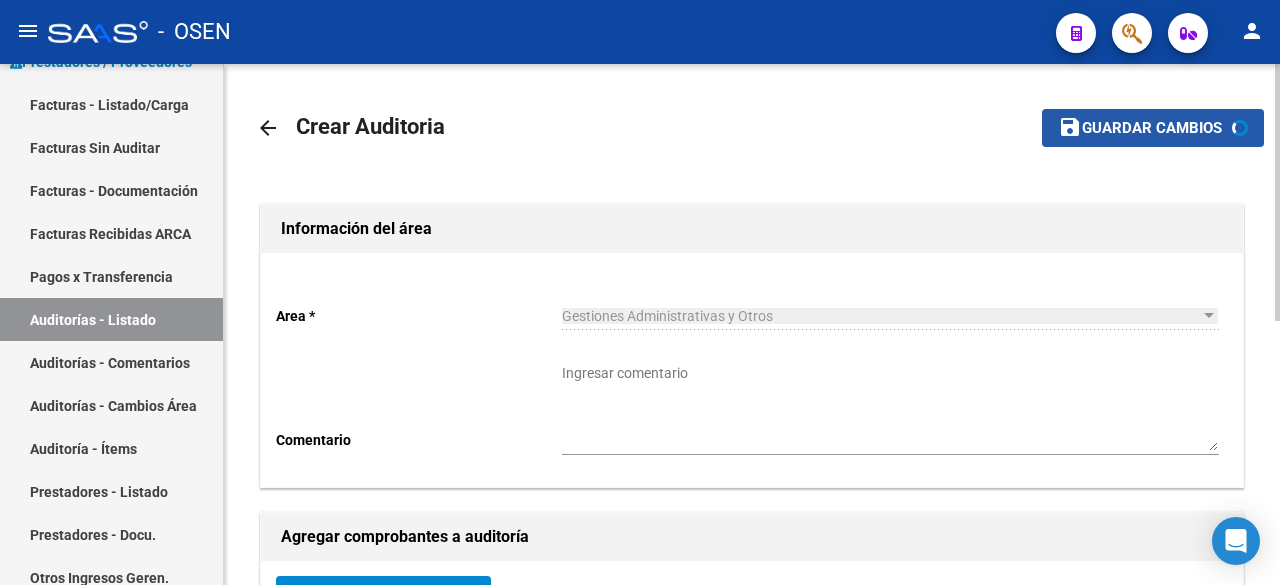 scroll, scrollTop: 300, scrollLeft: 0, axis: vertical 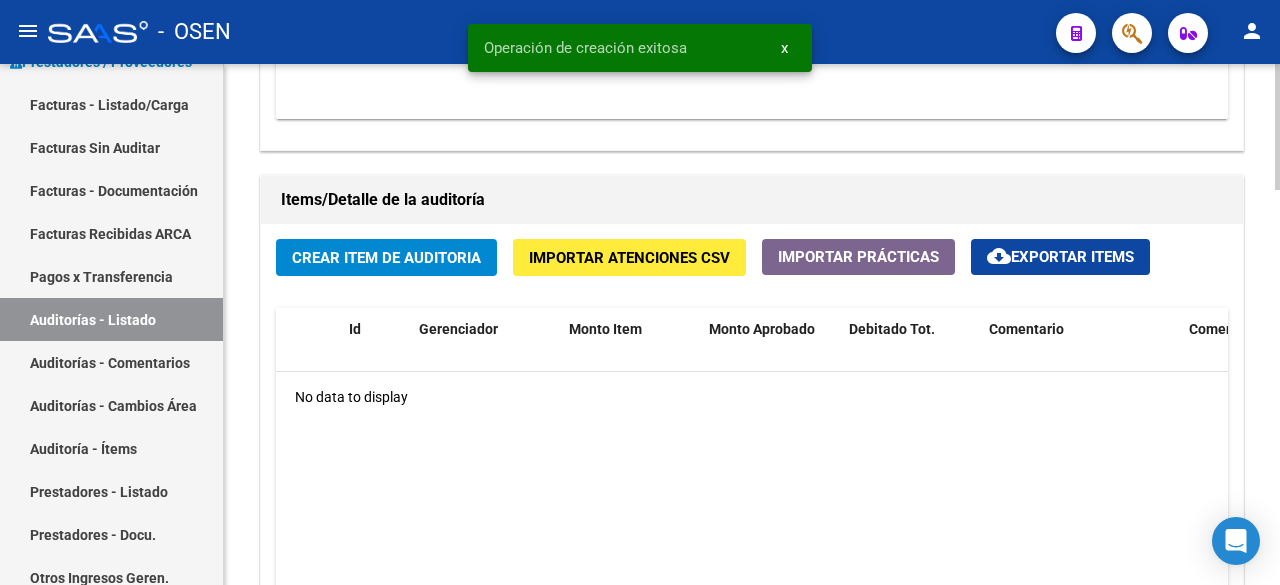 click on "Crear Item de Auditoria" 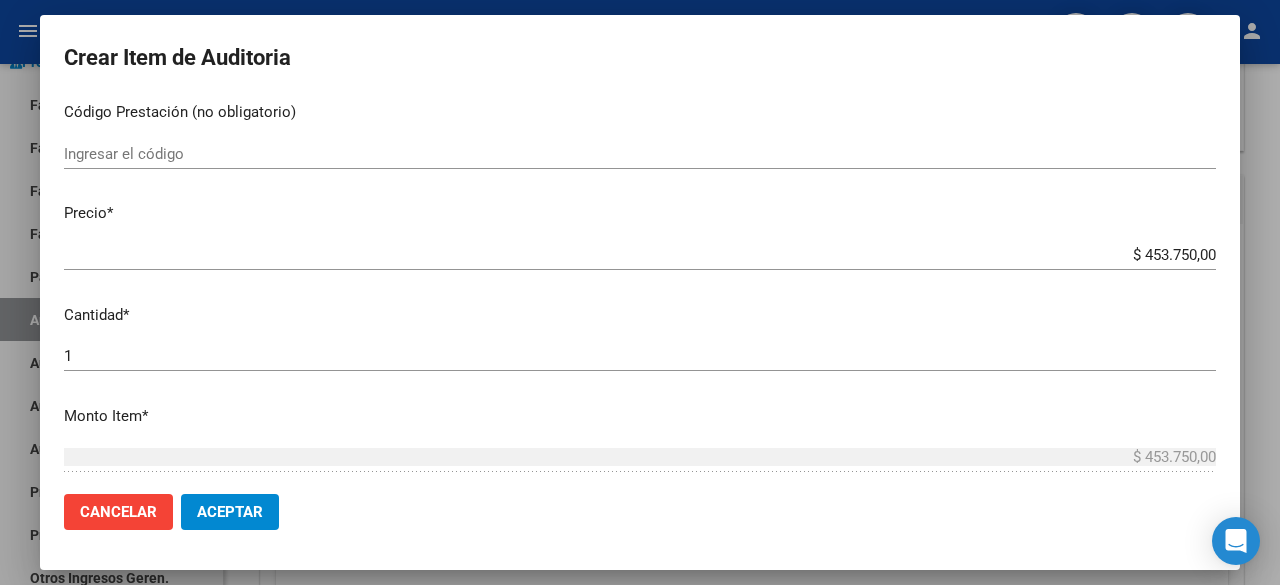 scroll, scrollTop: 333, scrollLeft: 0, axis: vertical 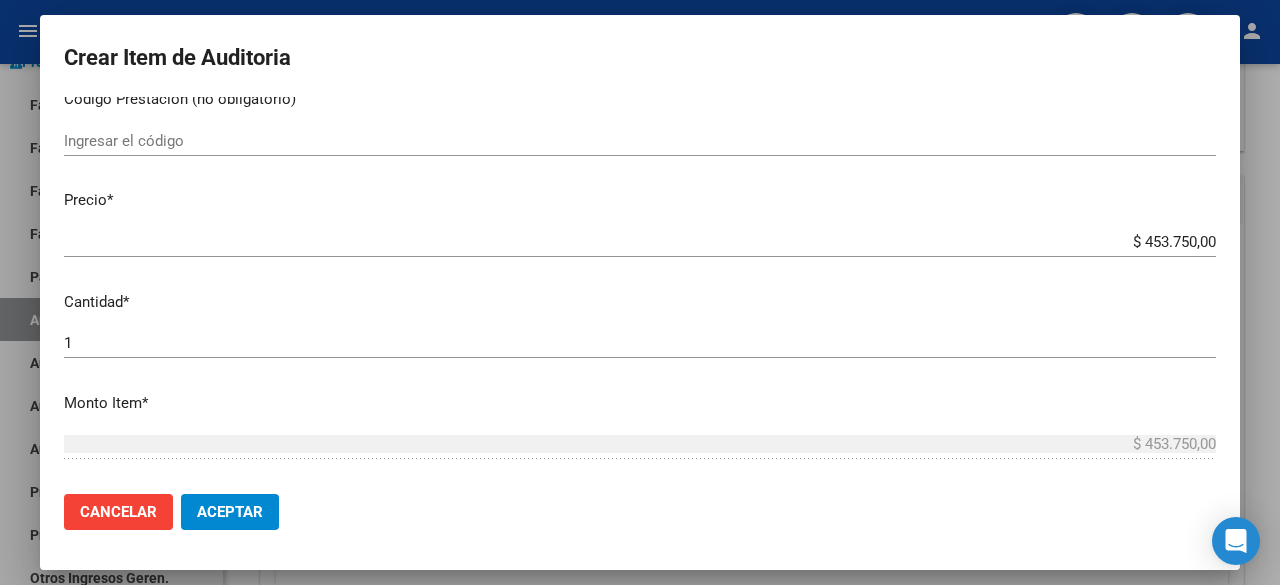 click on "Aceptar" 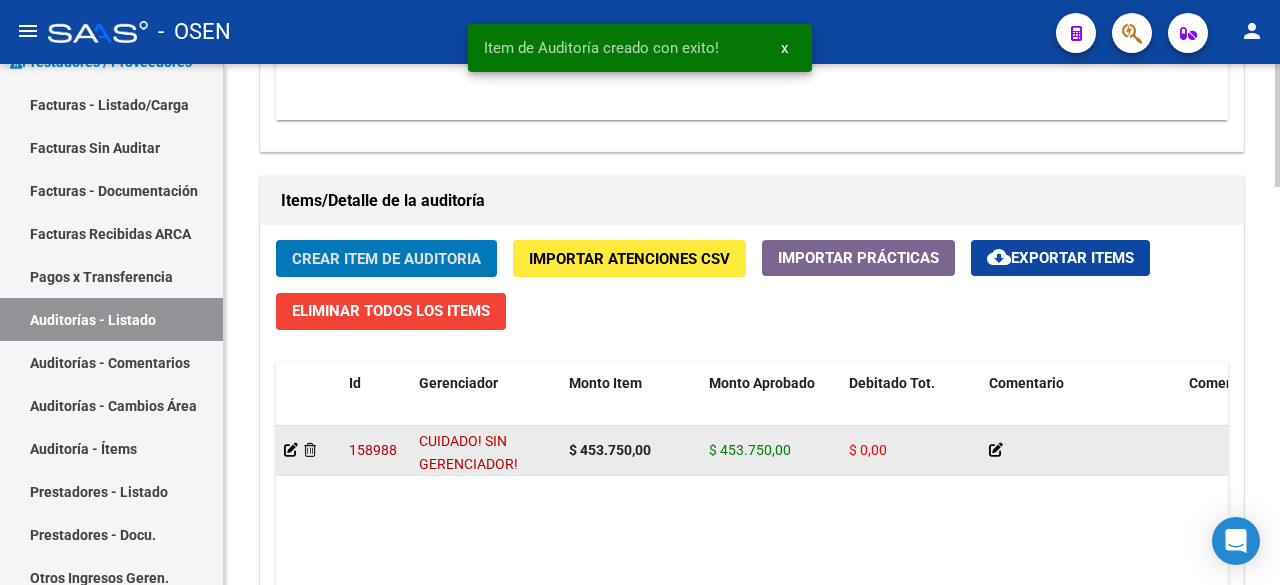 scroll, scrollTop: 1334, scrollLeft: 0, axis: vertical 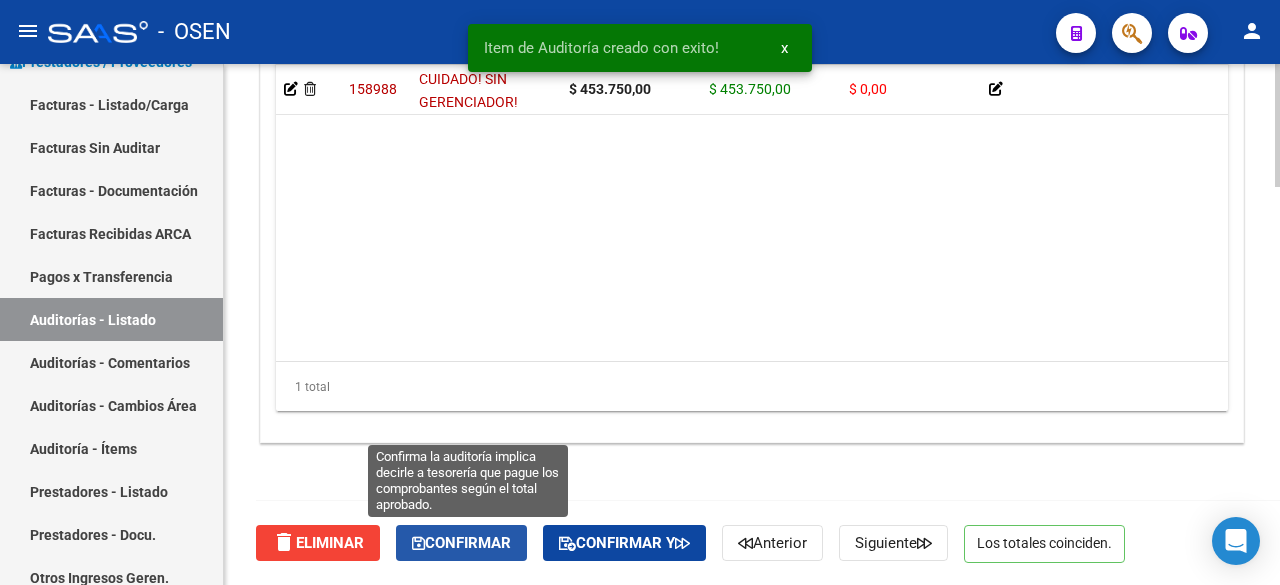 click on "Confirmar" 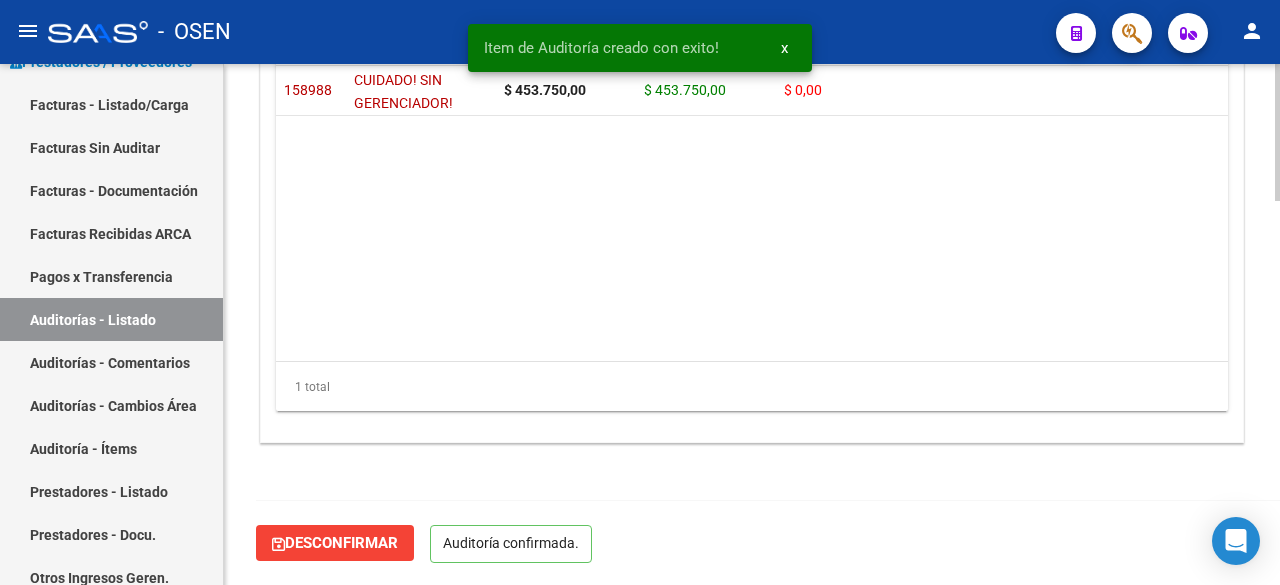 scroll, scrollTop: 1467, scrollLeft: 0, axis: vertical 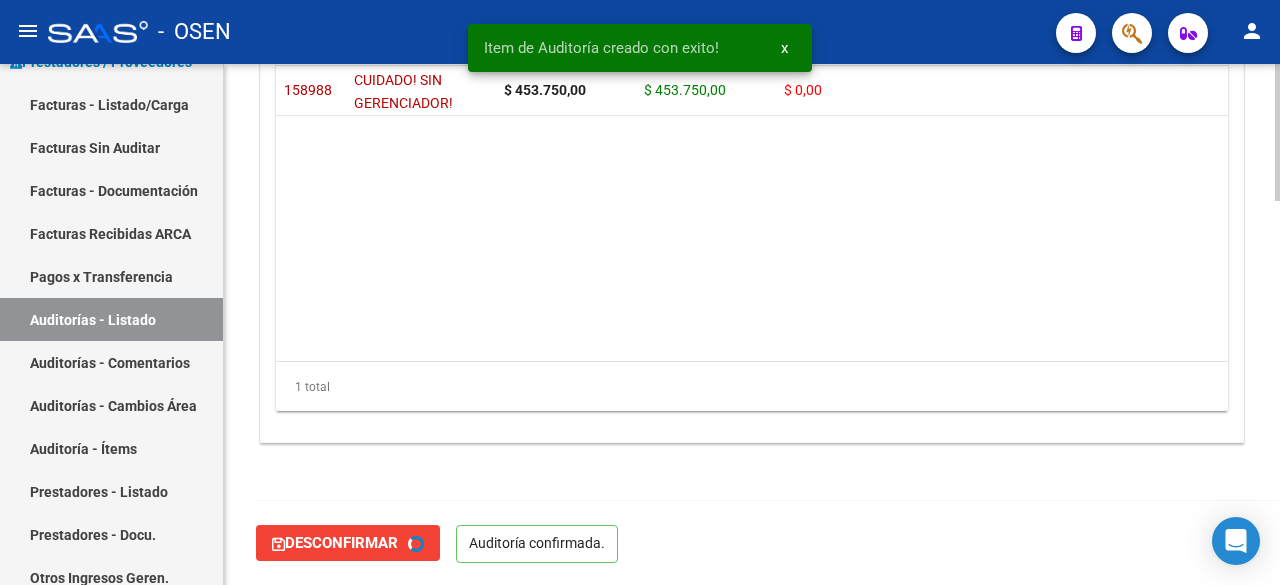 type on "202508" 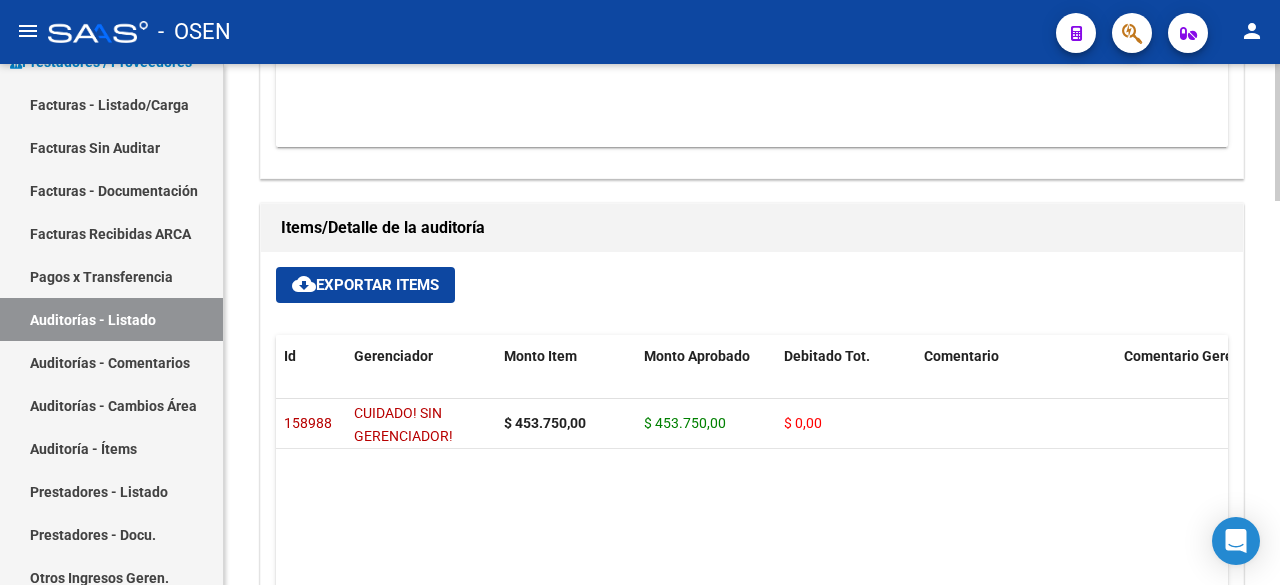 scroll, scrollTop: 1467, scrollLeft: 0, axis: vertical 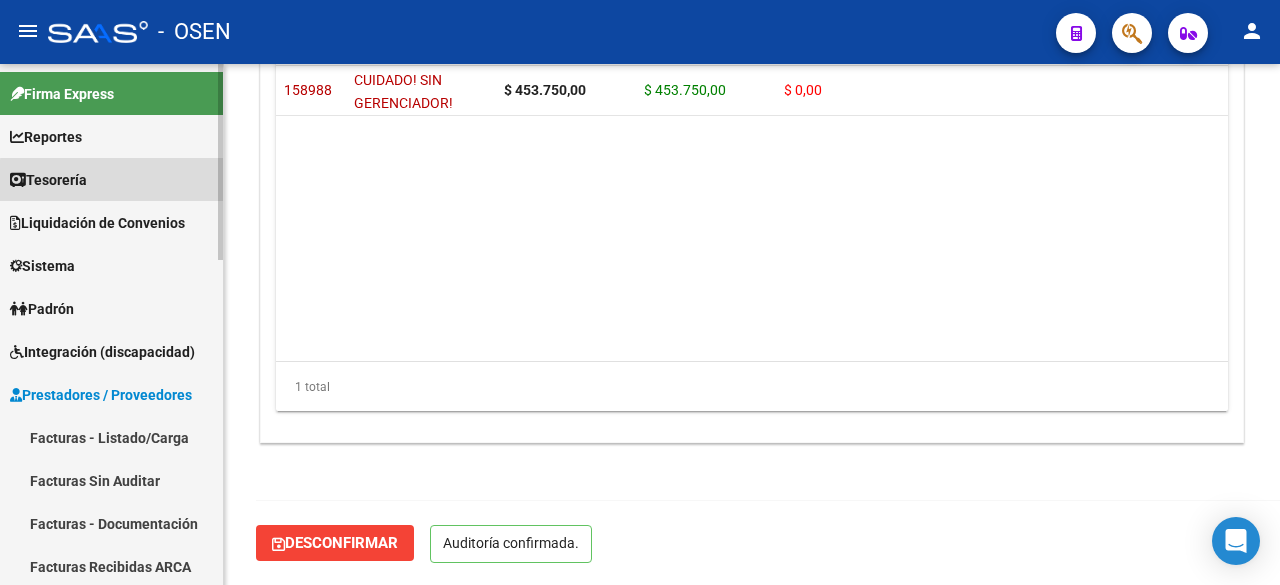 click on "Tesorería" at bounding box center [111, 179] 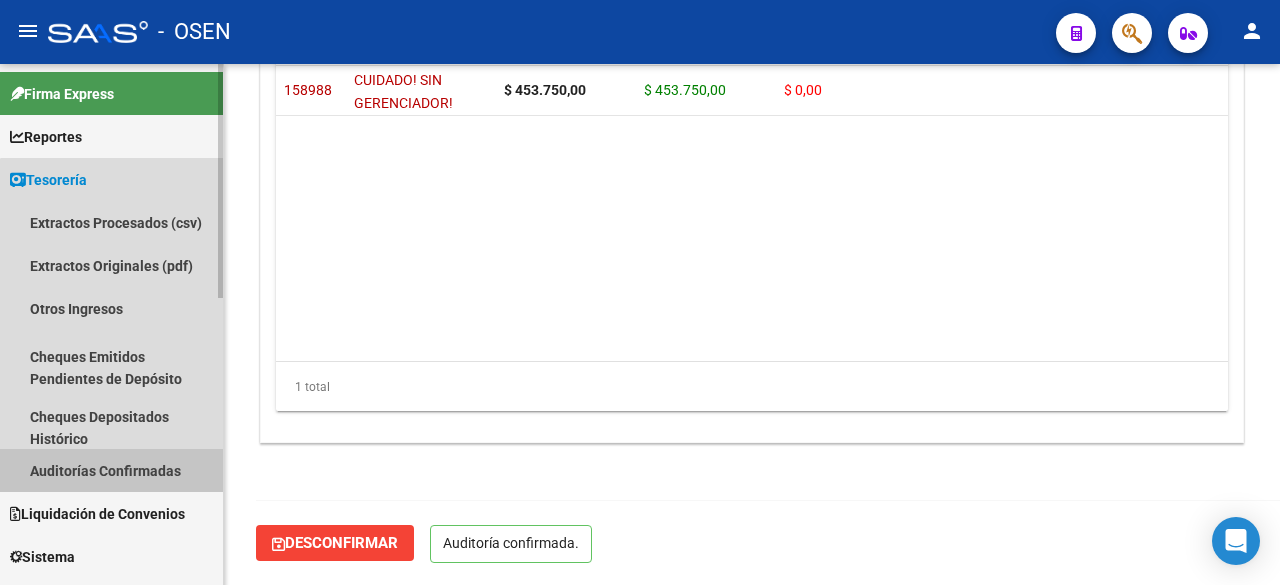 drag, startPoint x: 183, startPoint y: 480, endPoint x: 204, endPoint y: 464, distance: 26.400757 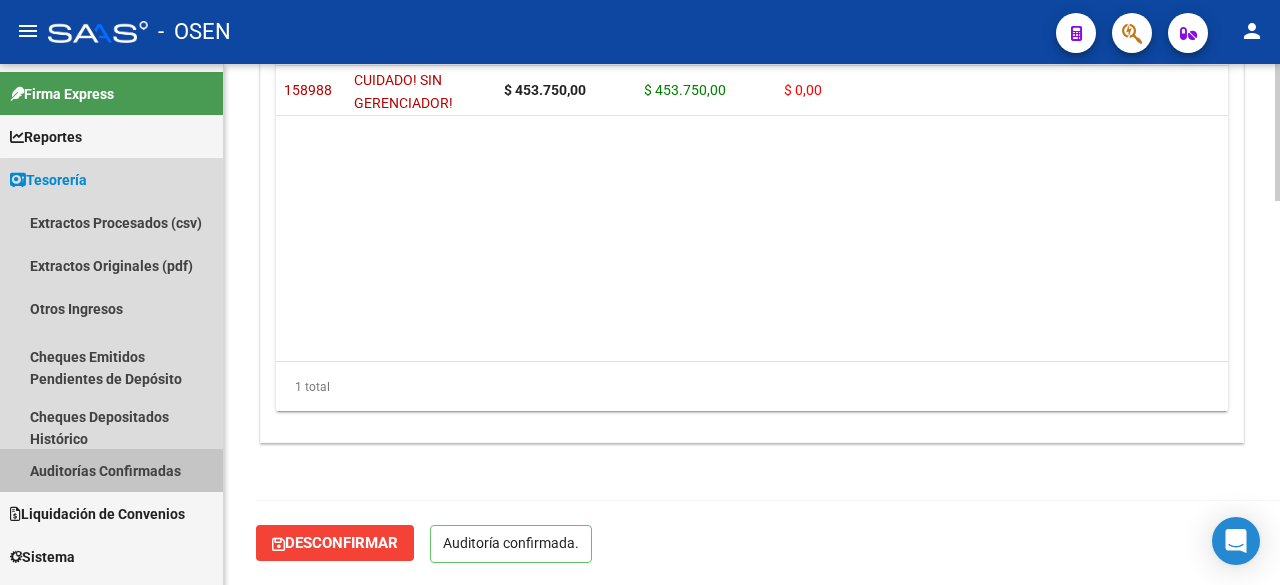 scroll, scrollTop: 0, scrollLeft: 0, axis: both 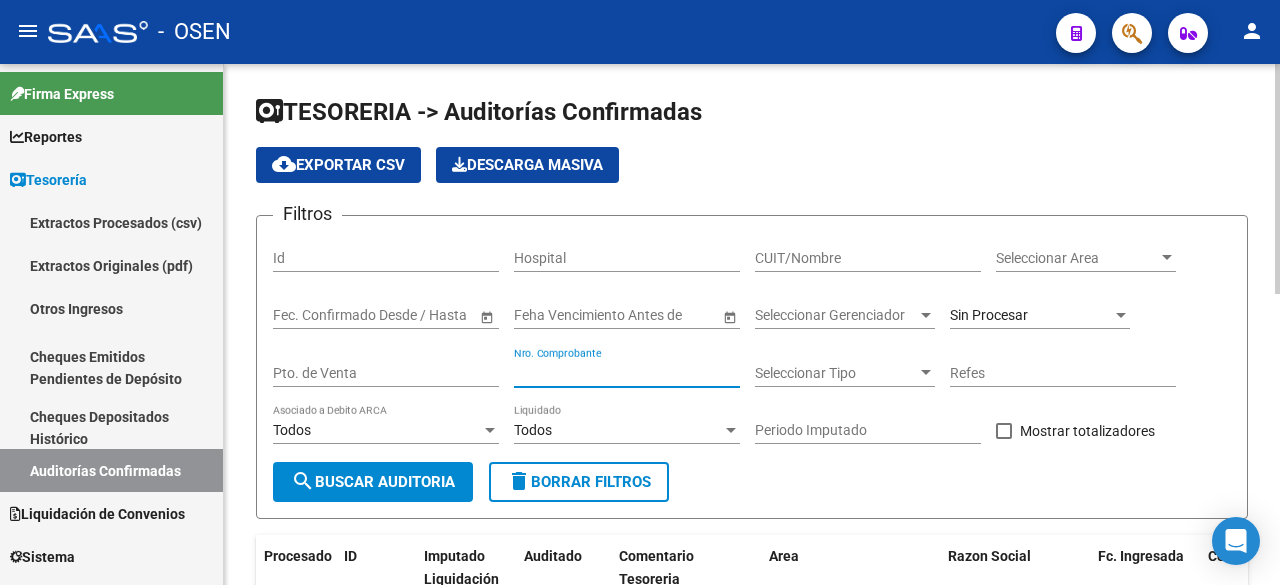 click on "Nro. Comprobante" at bounding box center (627, 373) 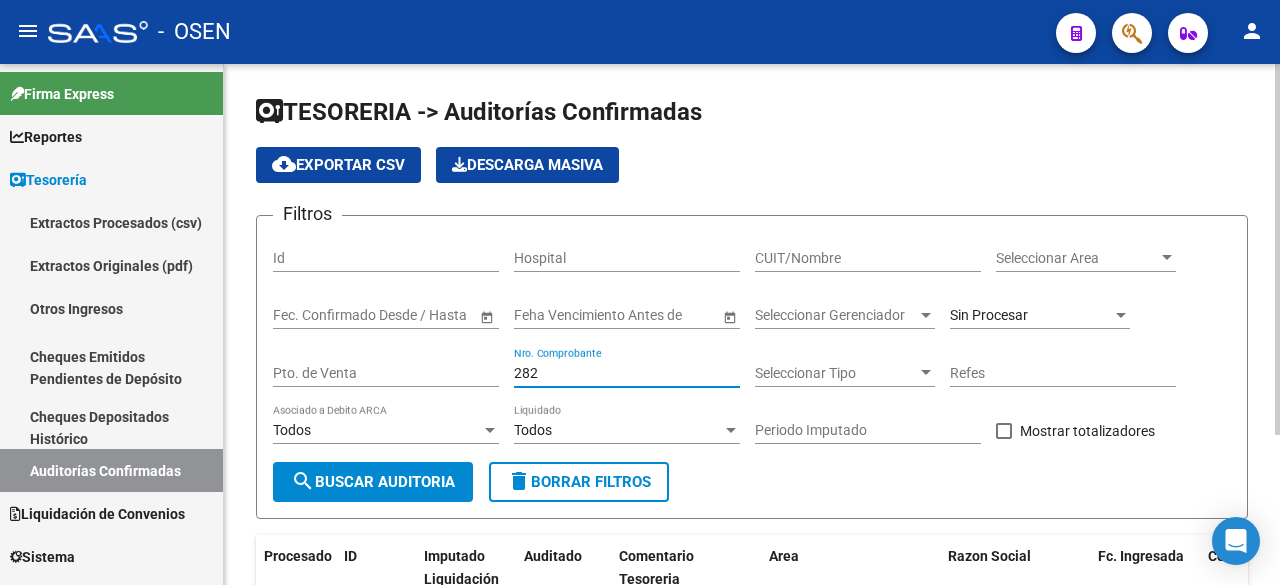 scroll, scrollTop: 210, scrollLeft: 0, axis: vertical 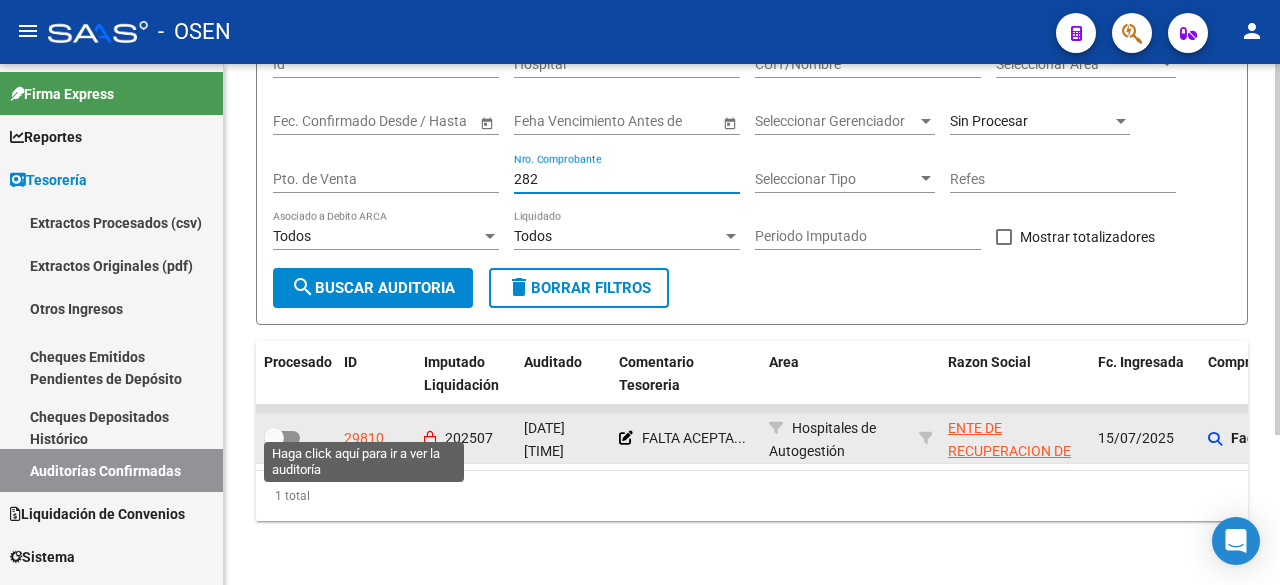 type on "282" 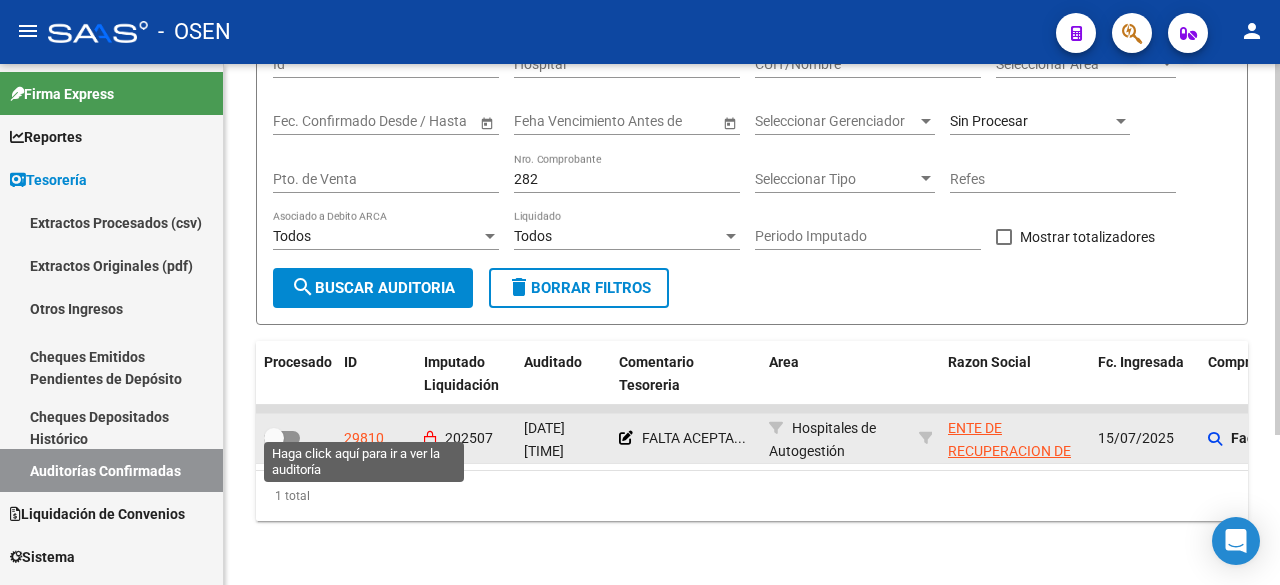 click on "29810" 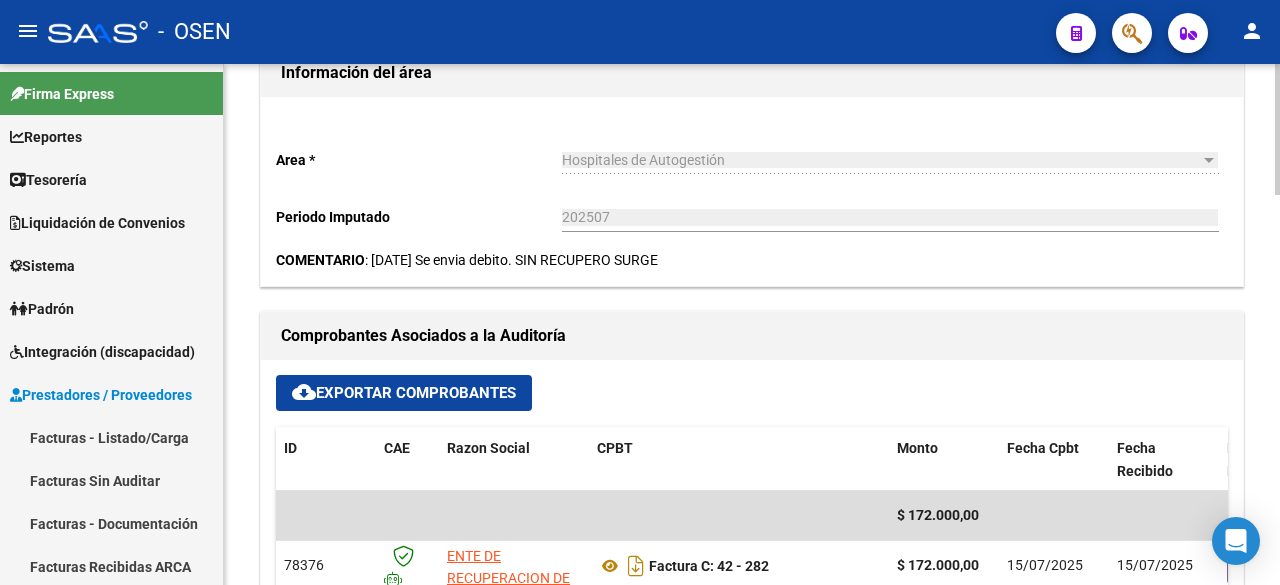 scroll, scrollTop: 1000, scrollLeft: 0, axis: vertical 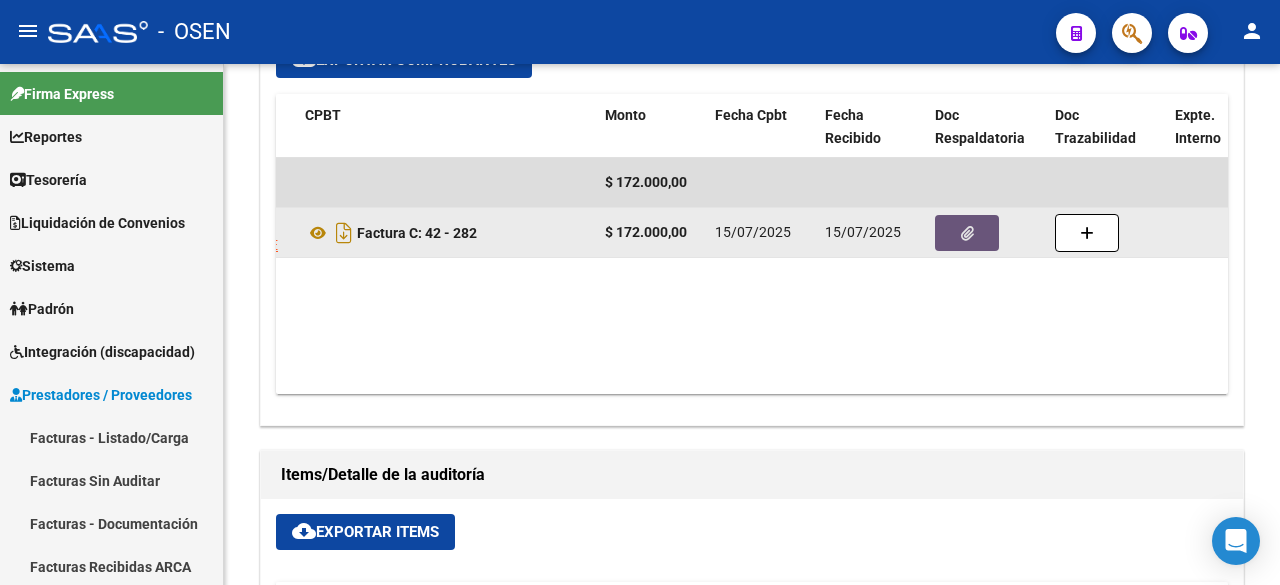 click 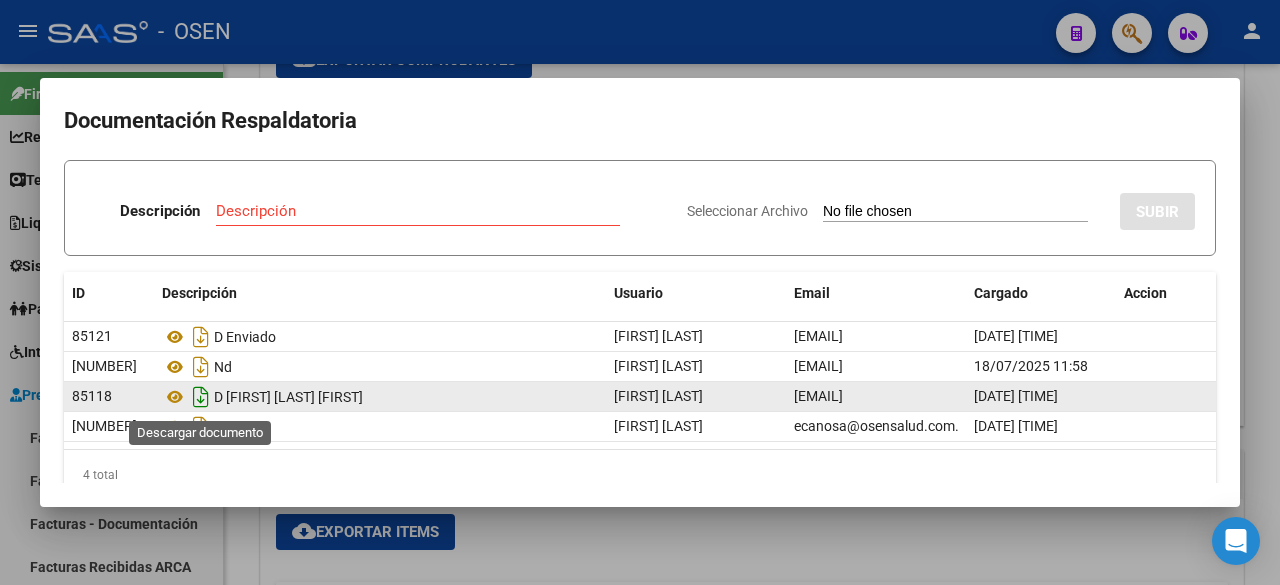 click 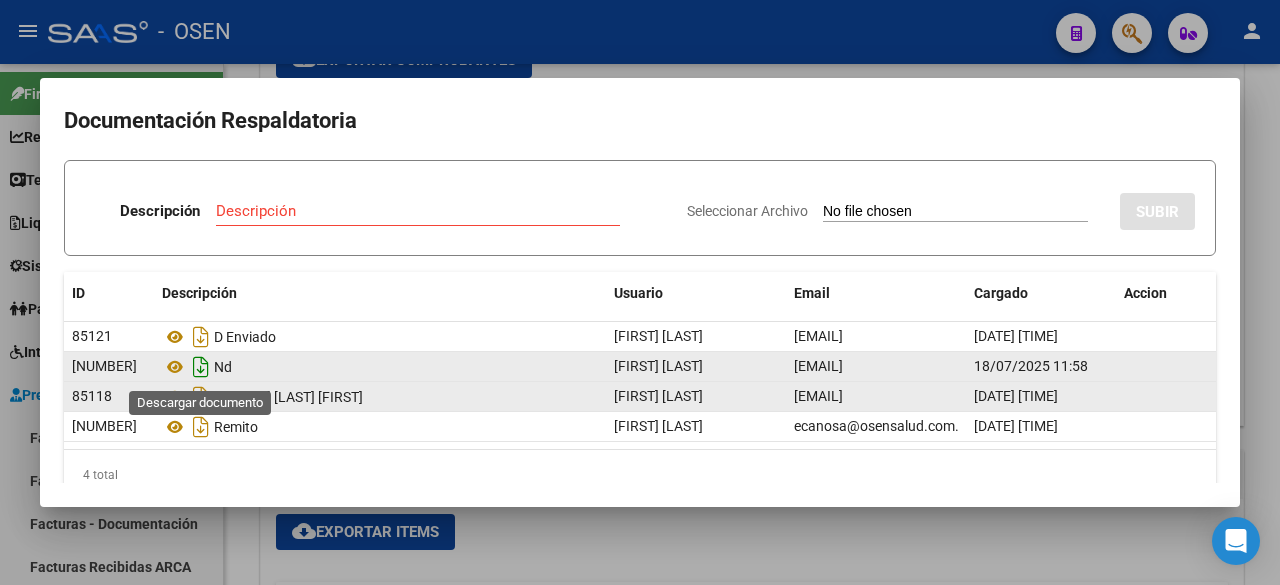 click 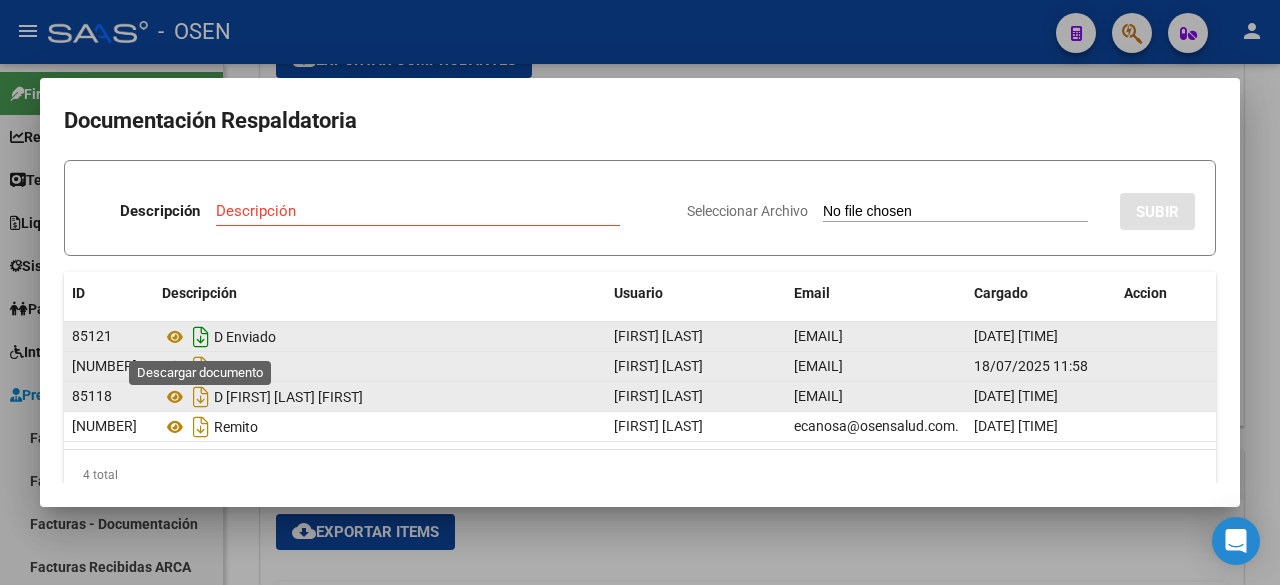 click 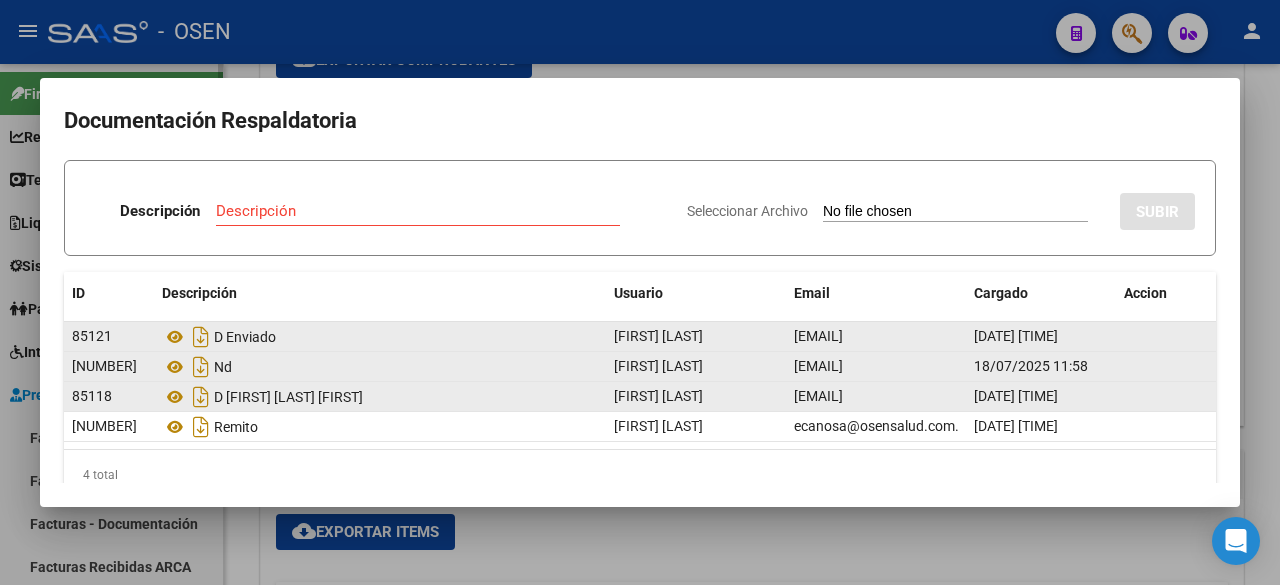 type 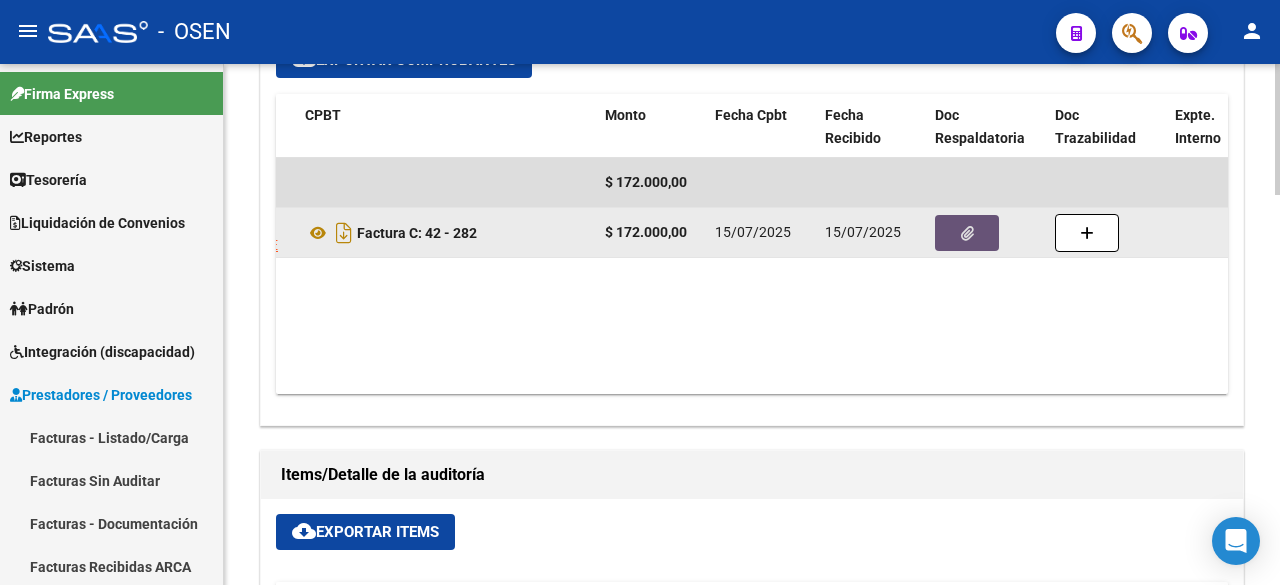 scroll, scrollTop: 667, scrollLeft: 0, axis: vertical 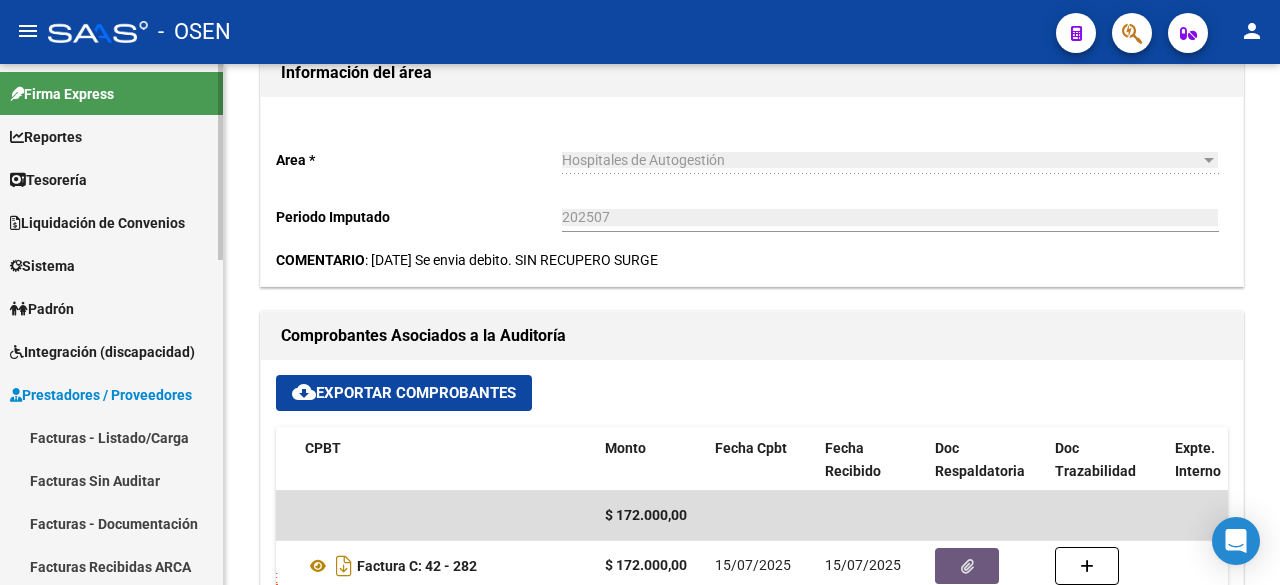 drag, startPoint x: 158, startPoint y: 435, endPoint x: 203, endPoint y: 425, distance: 46.09772 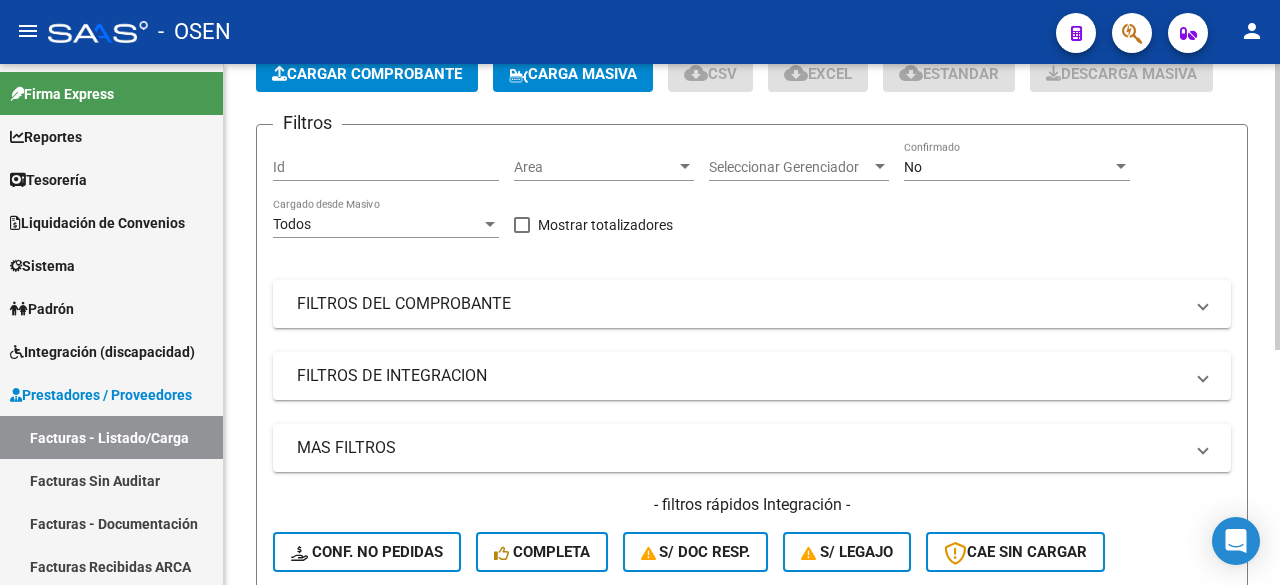 scroll, scrollTop: 95, scrollLeft: 0, axis: vertical 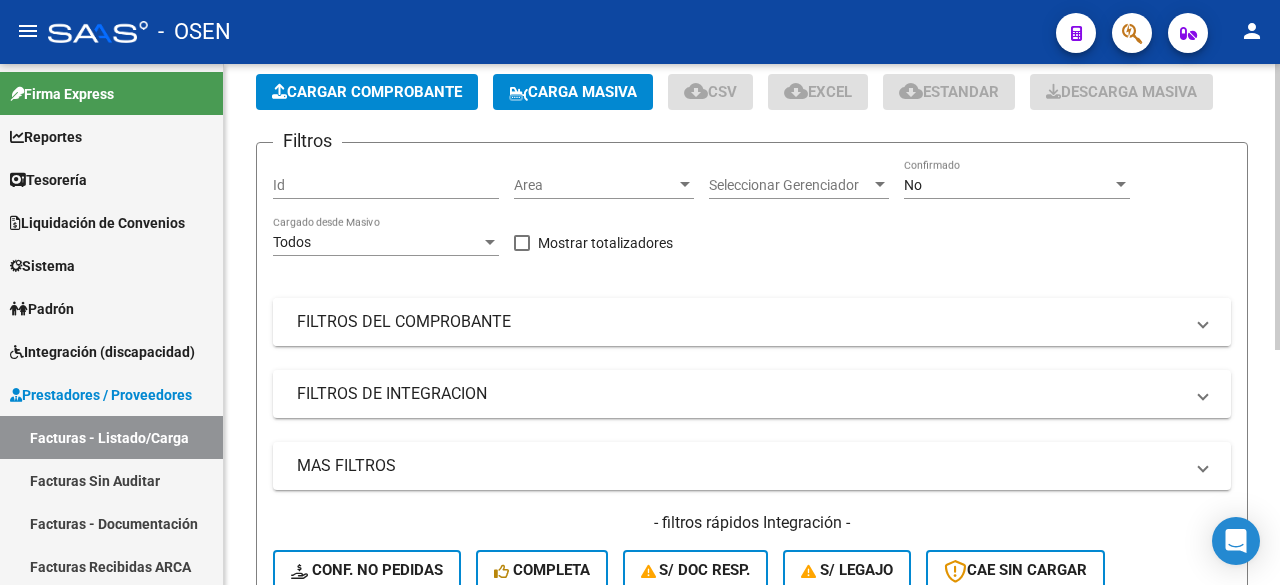 click on "FILTROS DEL COMPROBANTE" at bounding box center [752, 322] 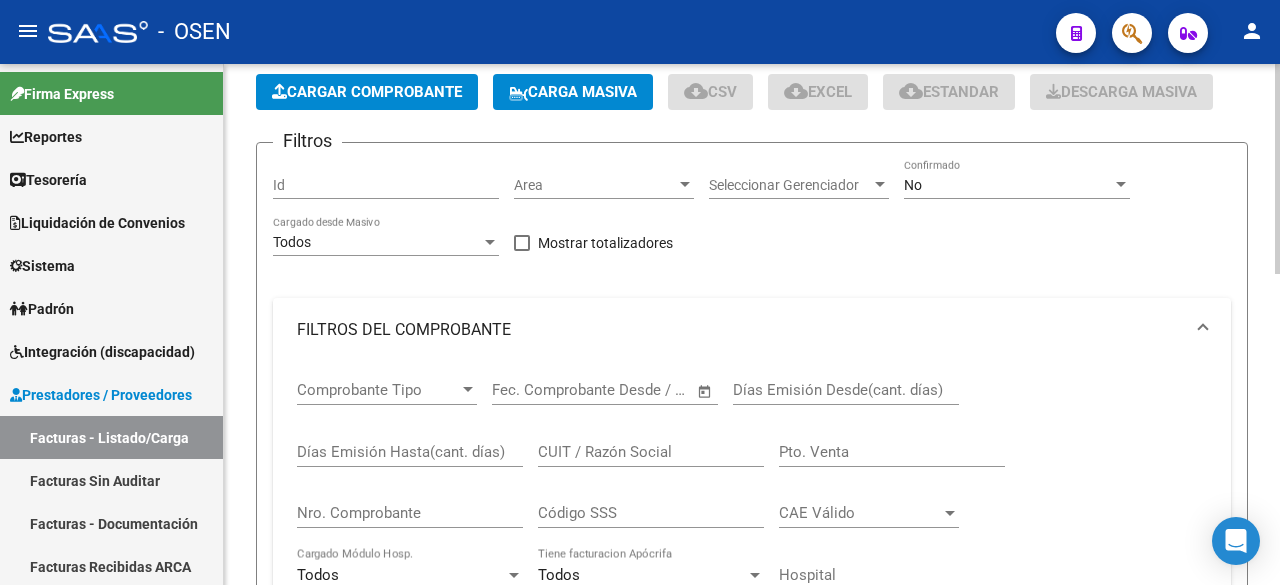 click on "Nro. Comprobante" 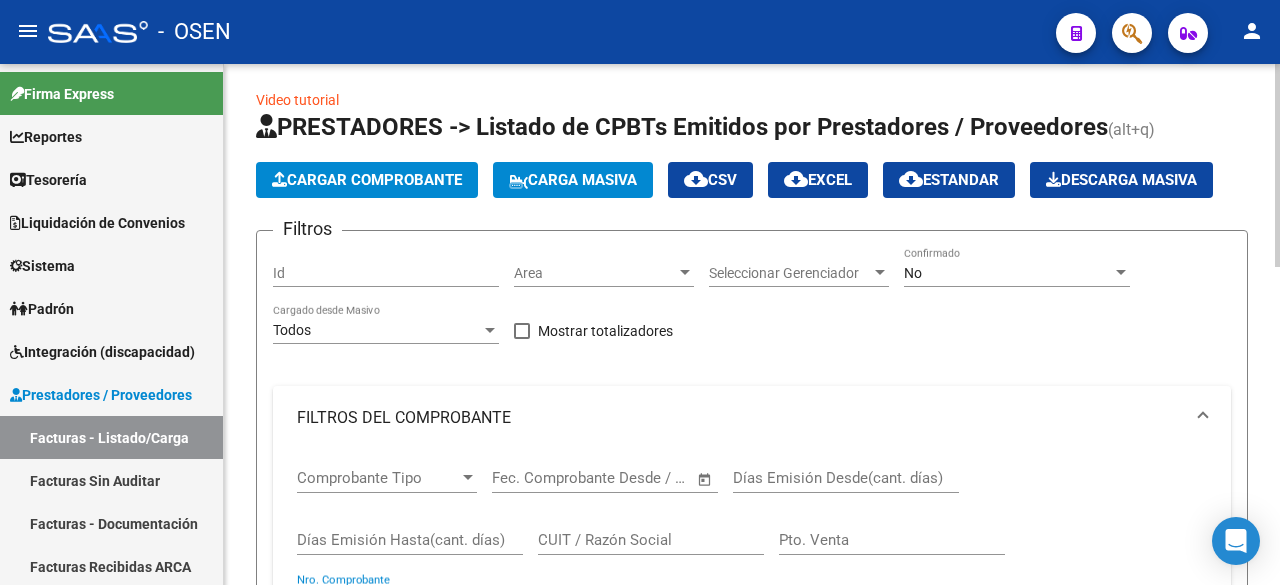 scroll, scrollTop: 0, scrollLeft: 0, axis: both 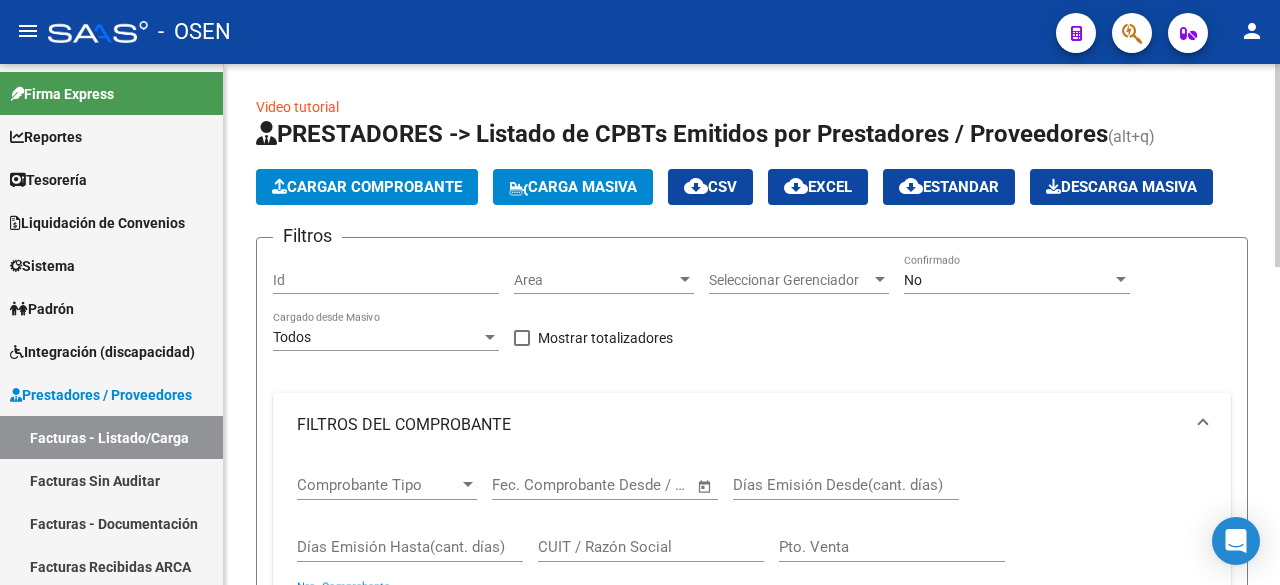 type on "16284" 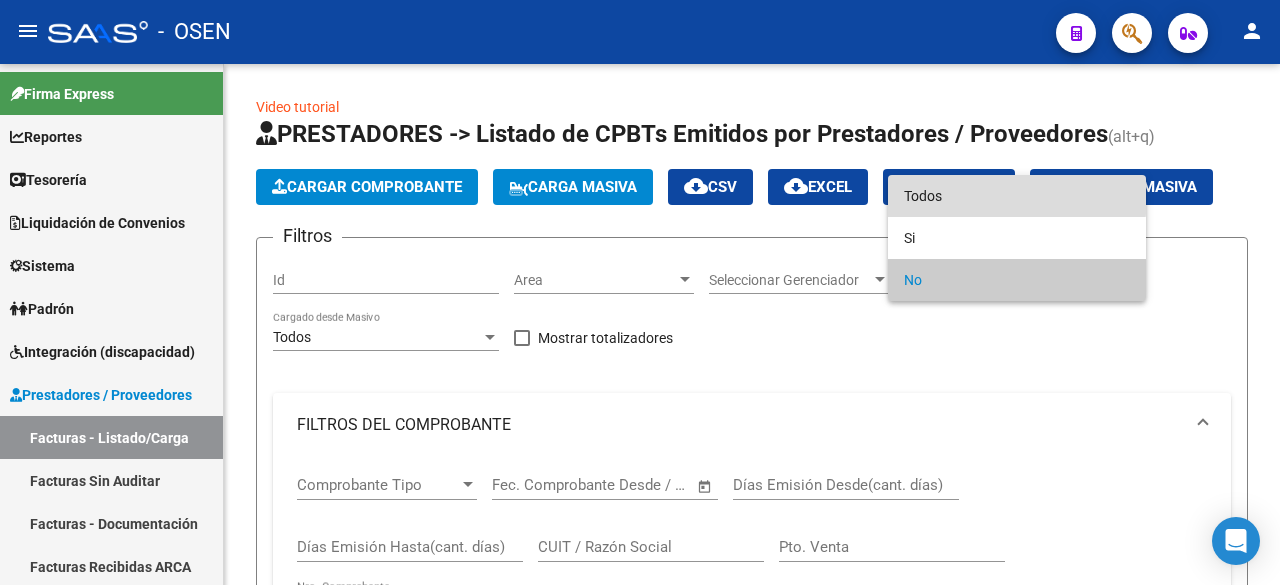 click on "Todos" at bounding box center (1017, 196) 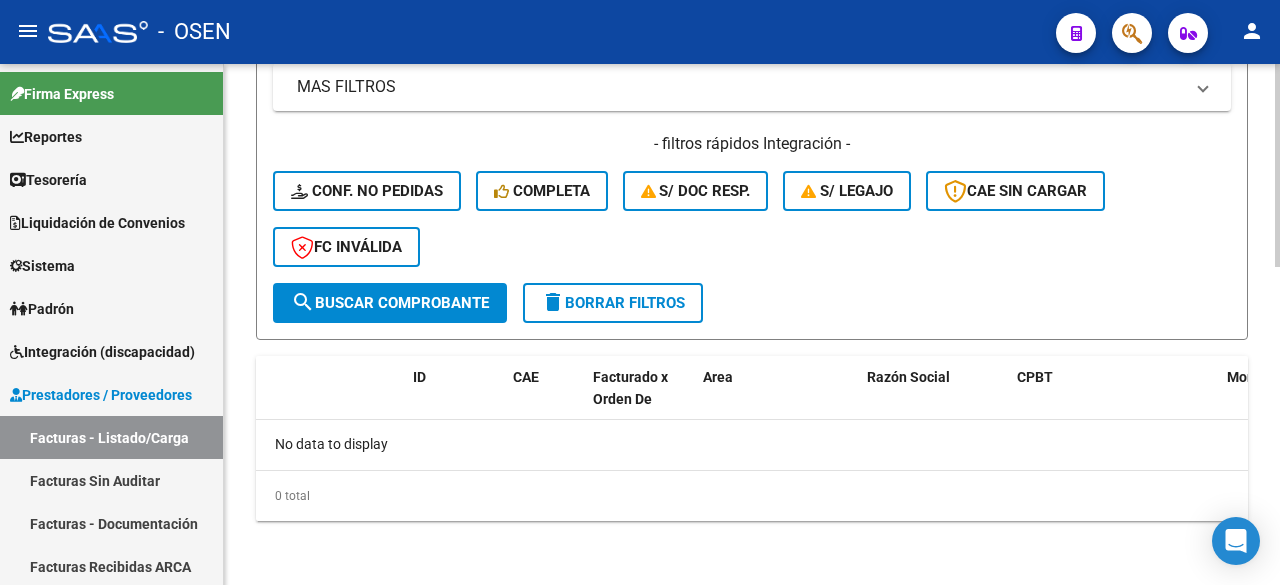 click on "search  Buscar Comprobante" 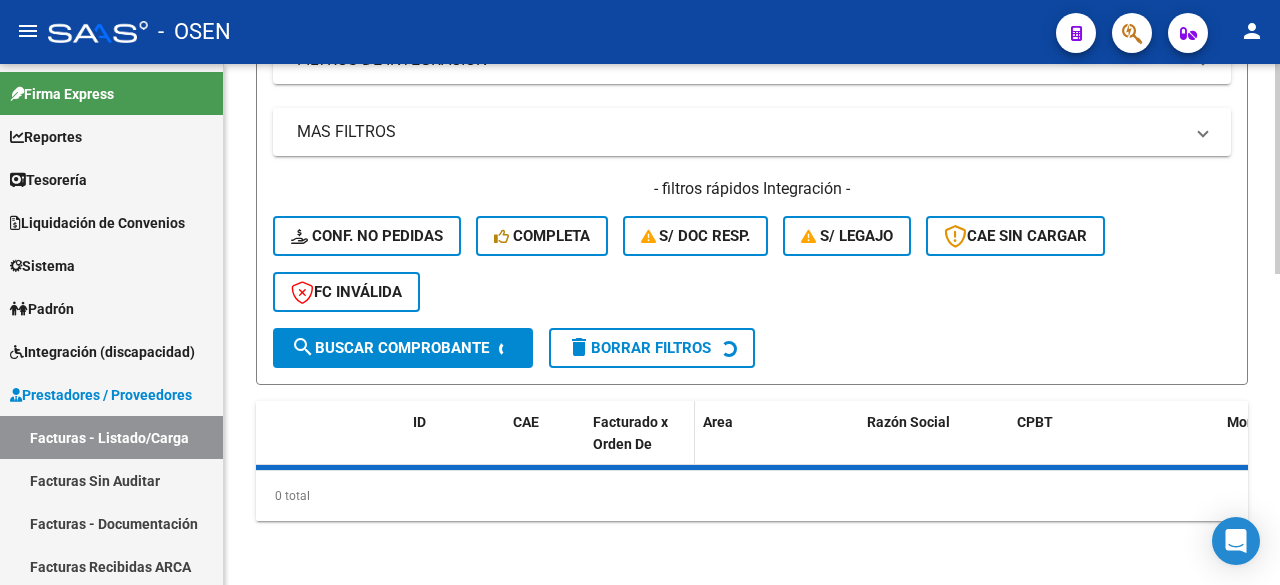 scroll, scrollTop: 815, scrollLeft: 0, axis: vertical 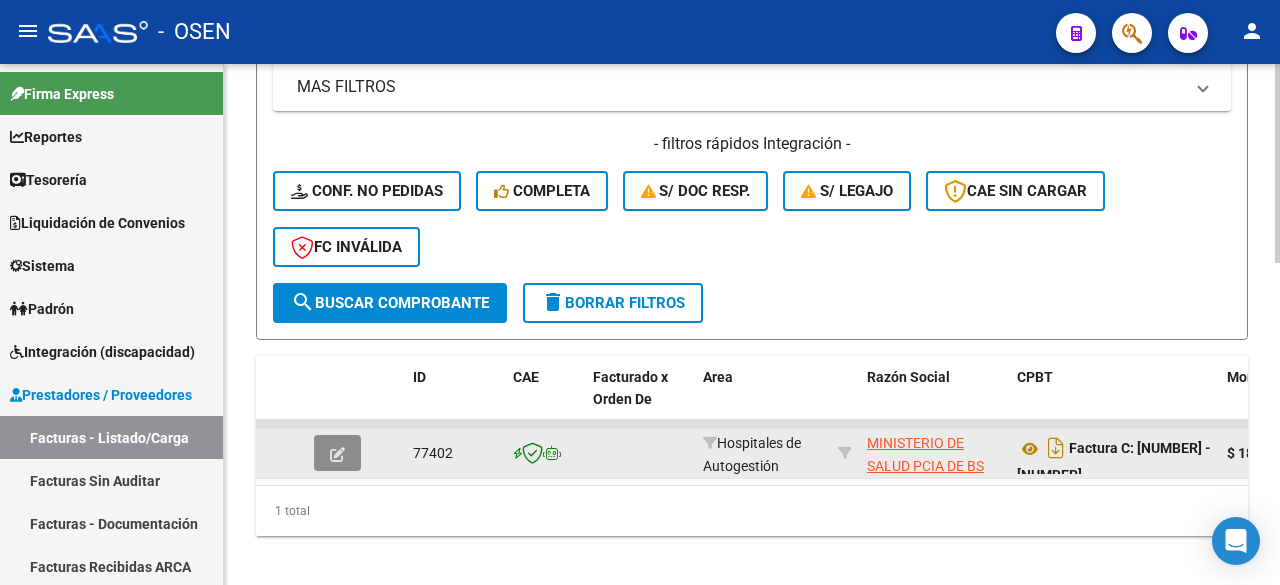 click 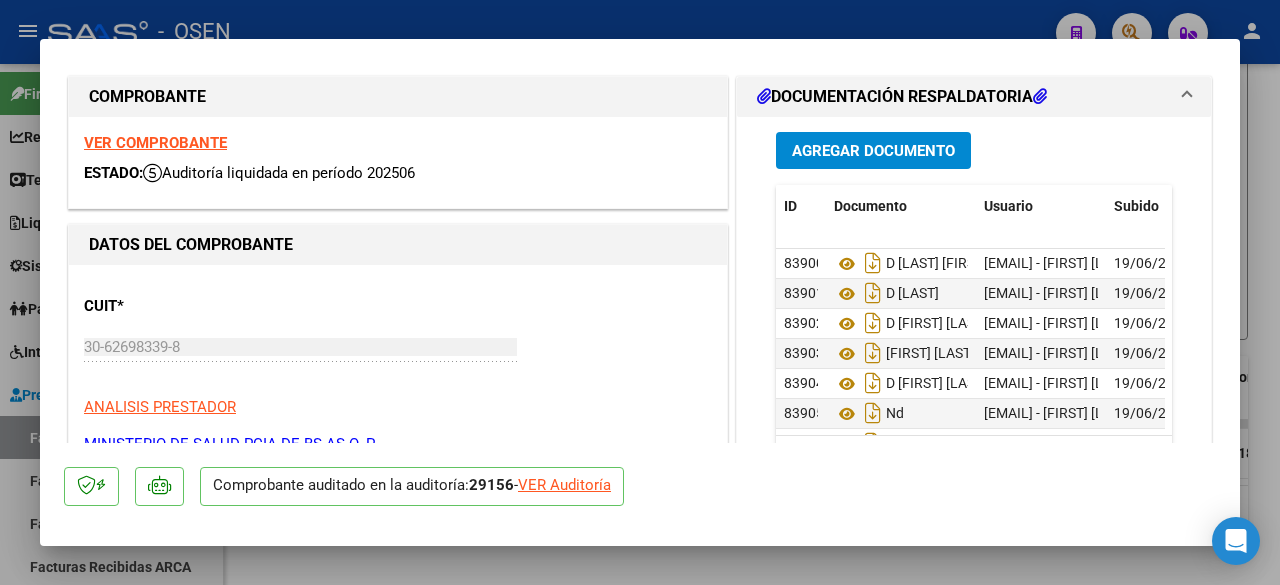 scroll, scrollTop: 0, scrollLeft: 0, axis: both 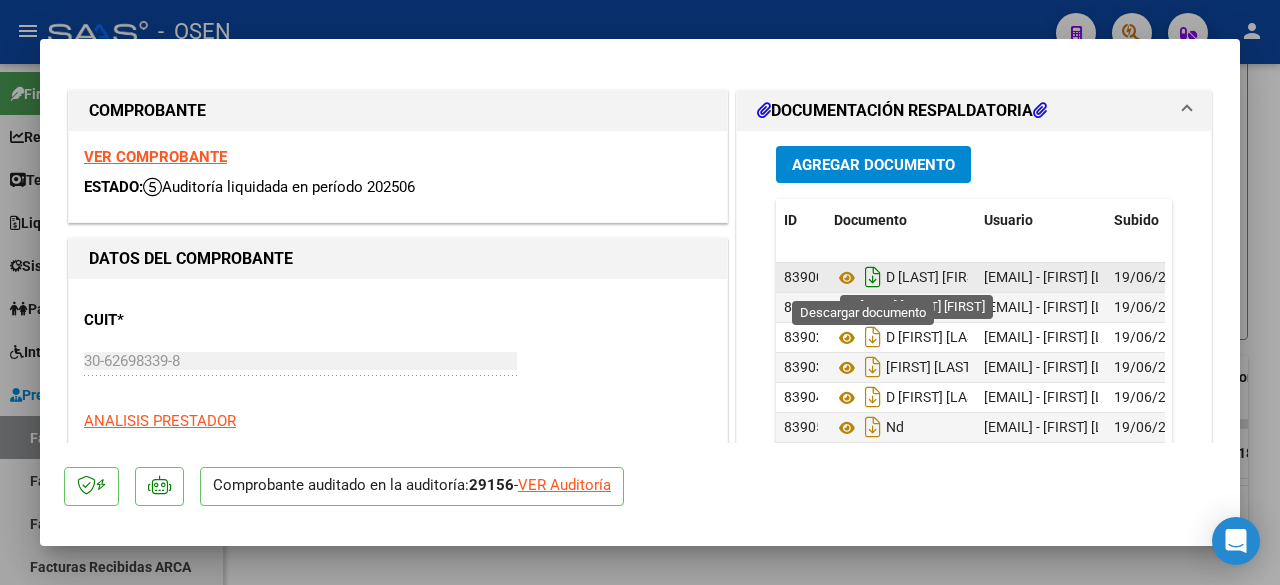 click 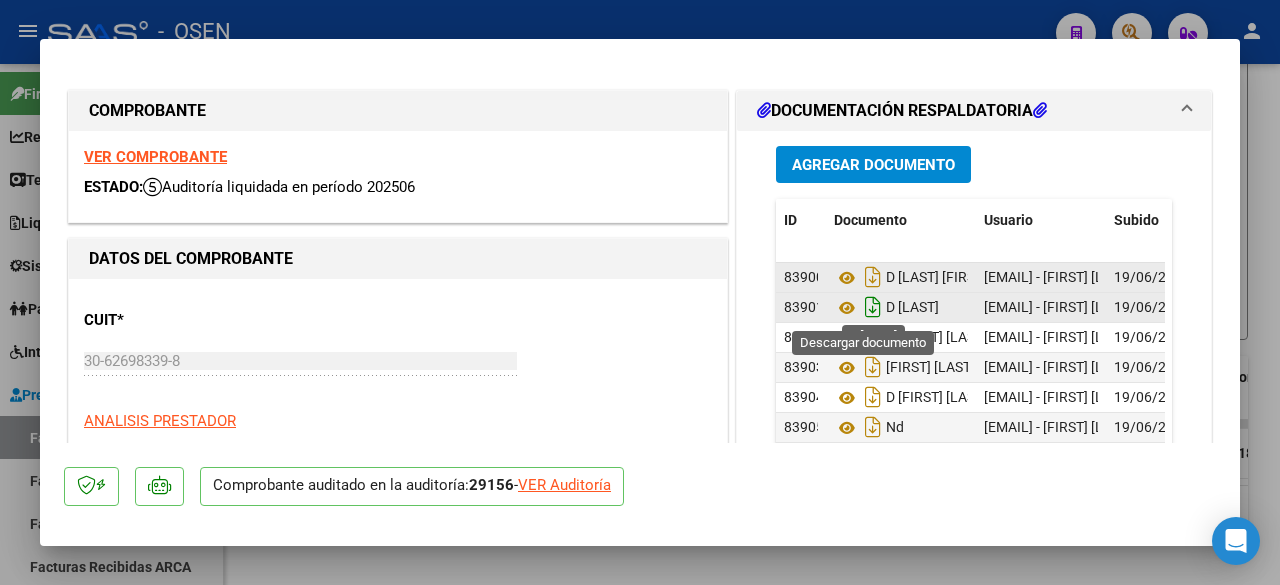 click 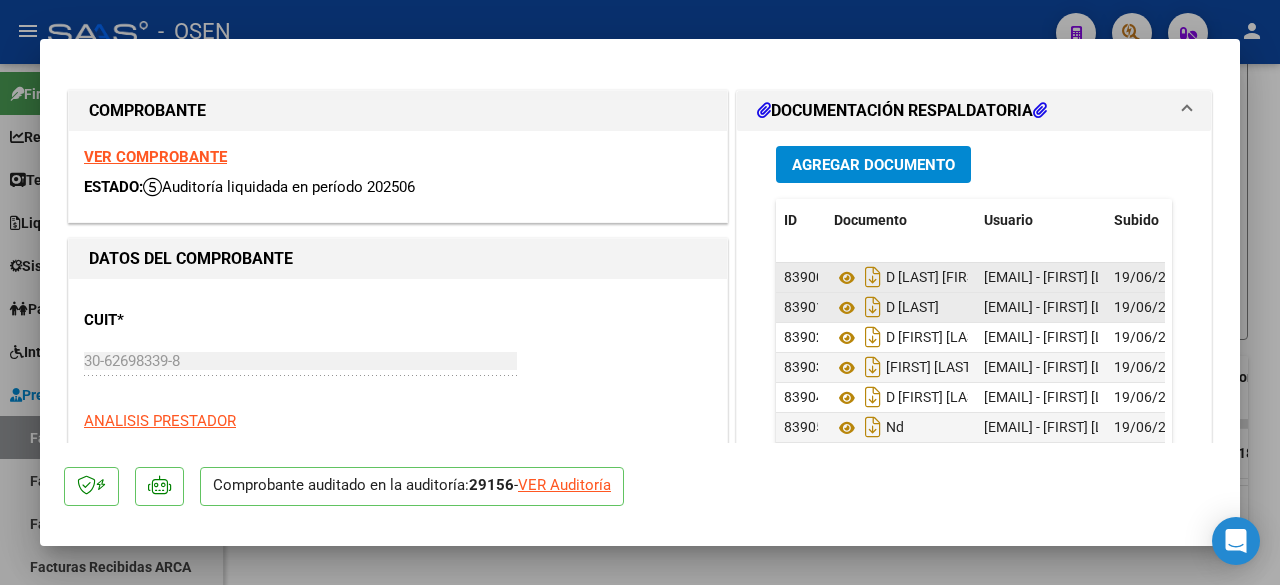 click on "Comprobante auditado en la auditoría:  [NUMBER]  -  VER Auditoría" 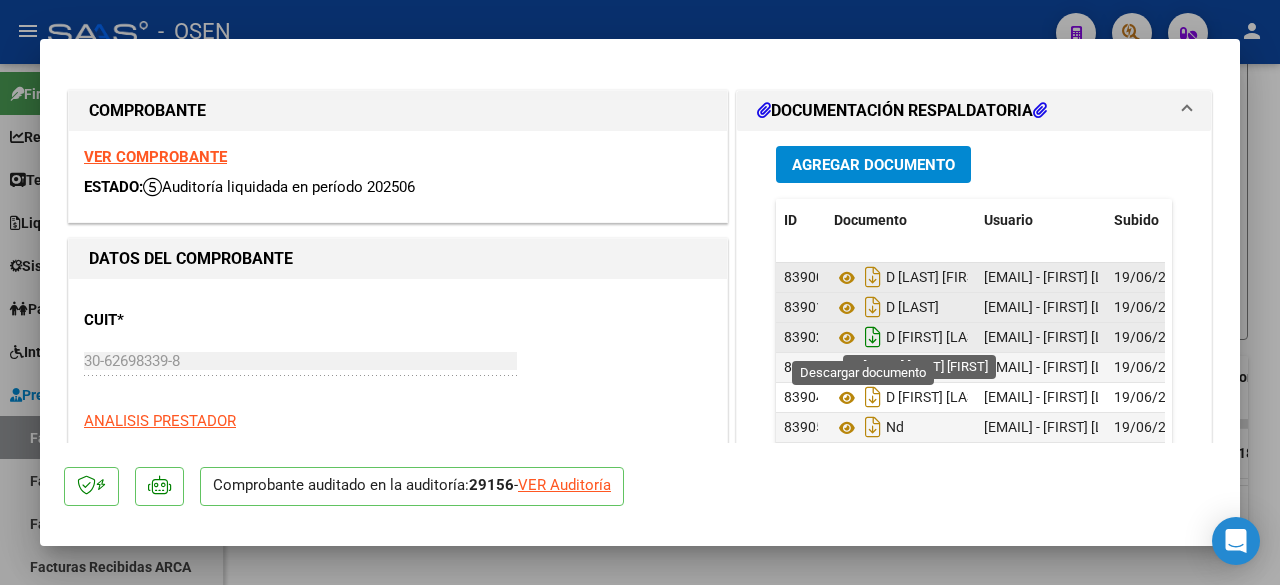 click 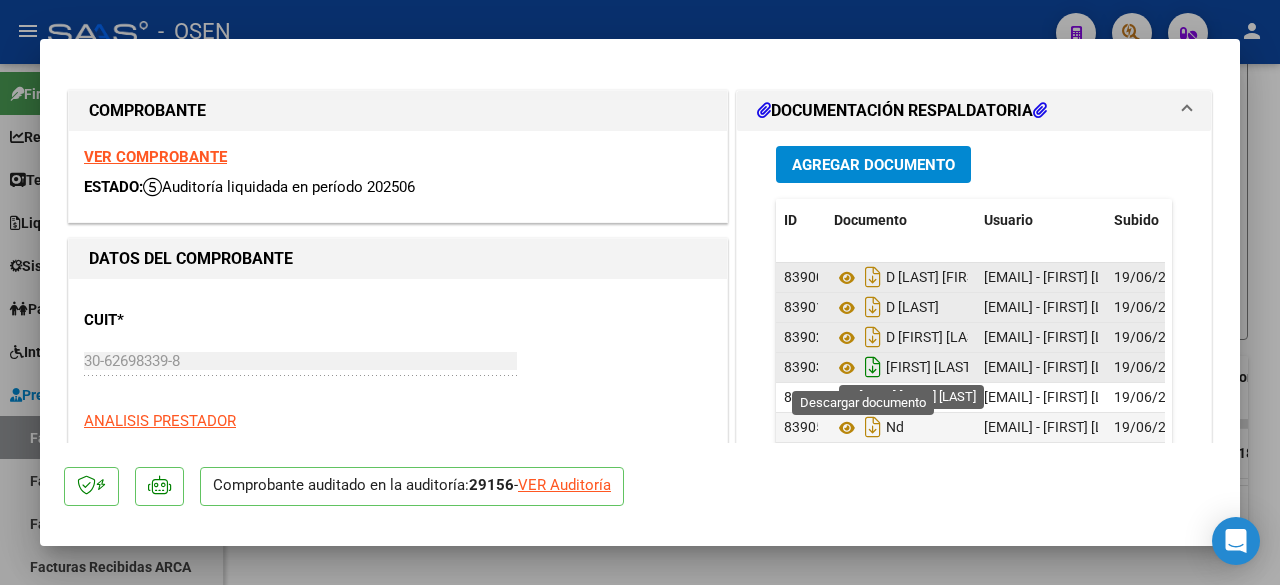 click 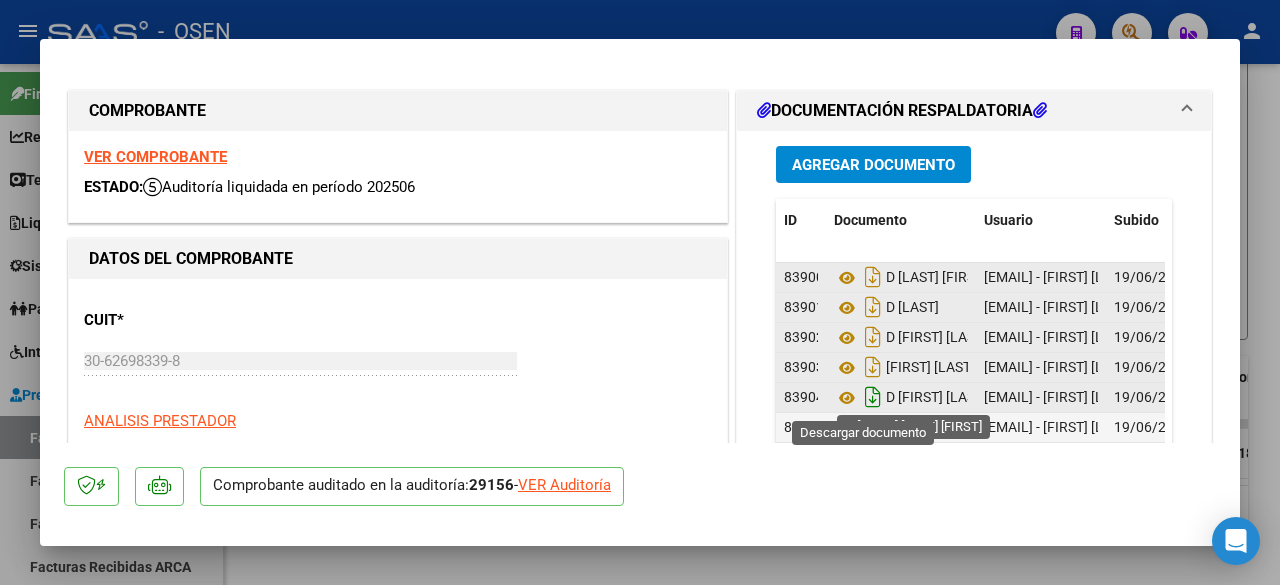 click 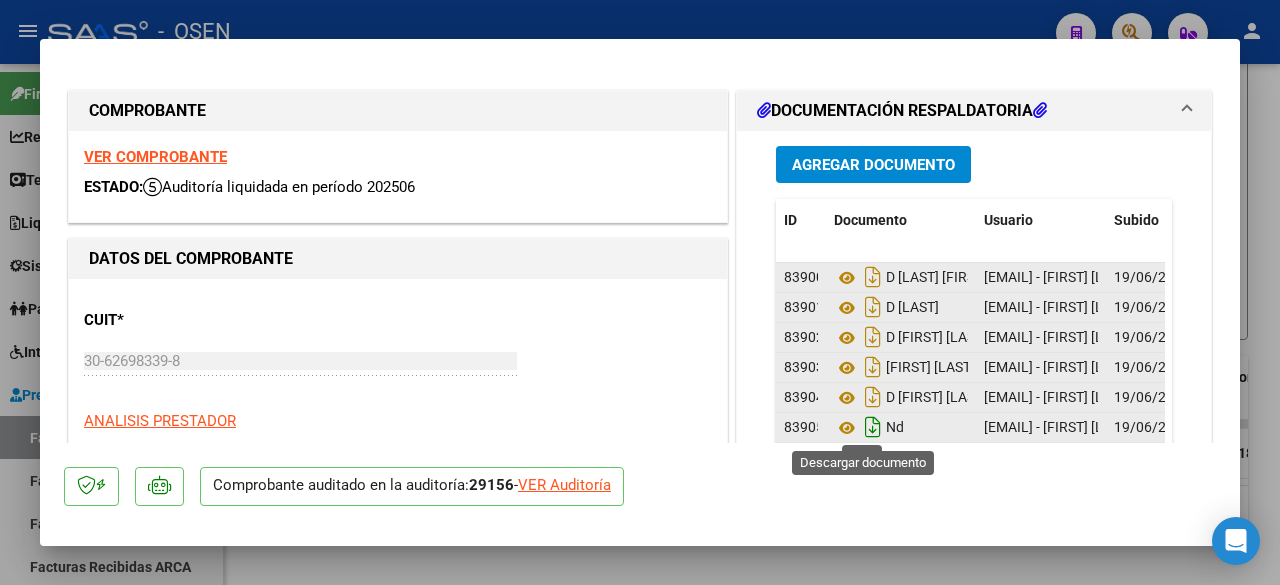 click 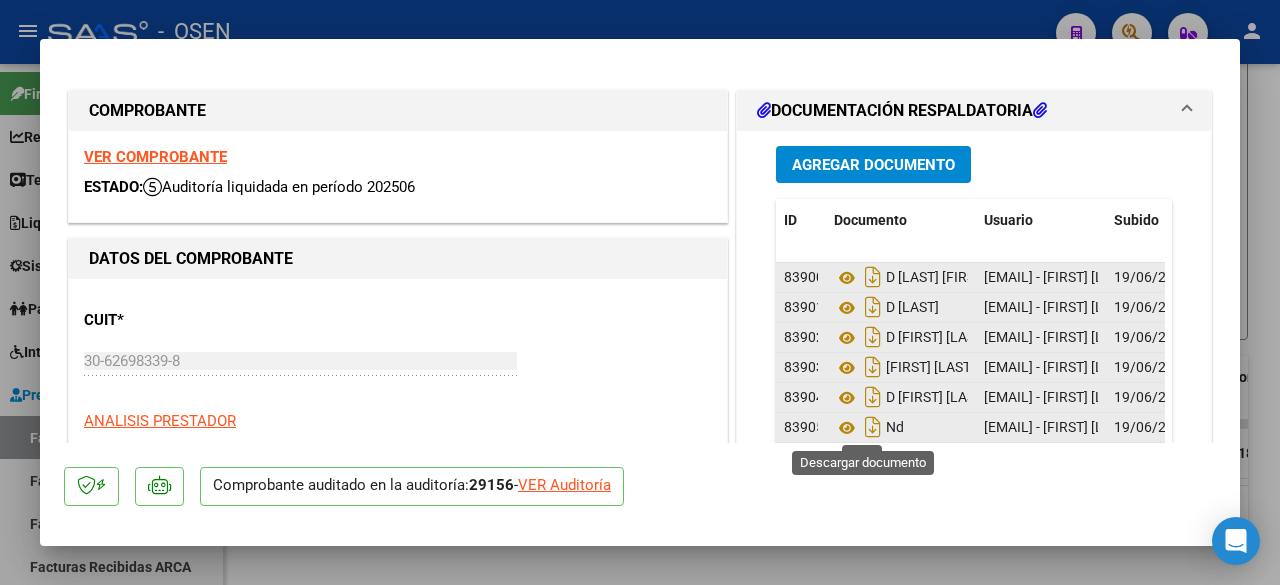 click 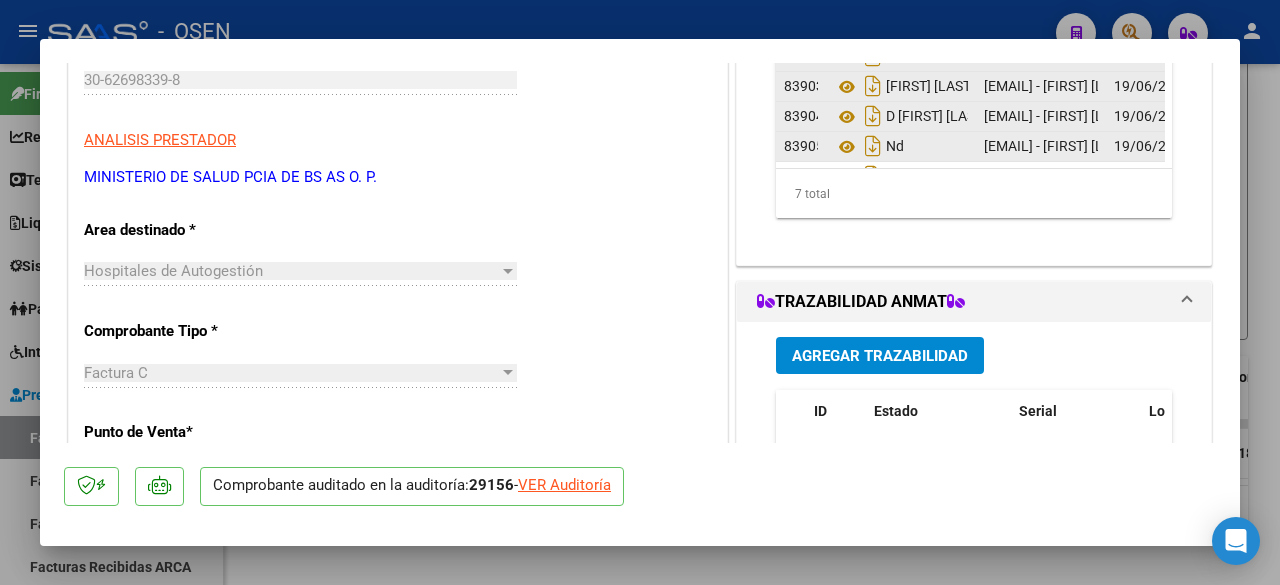scroll, scrollTop: 0, scrollLeft: 0, axis: both 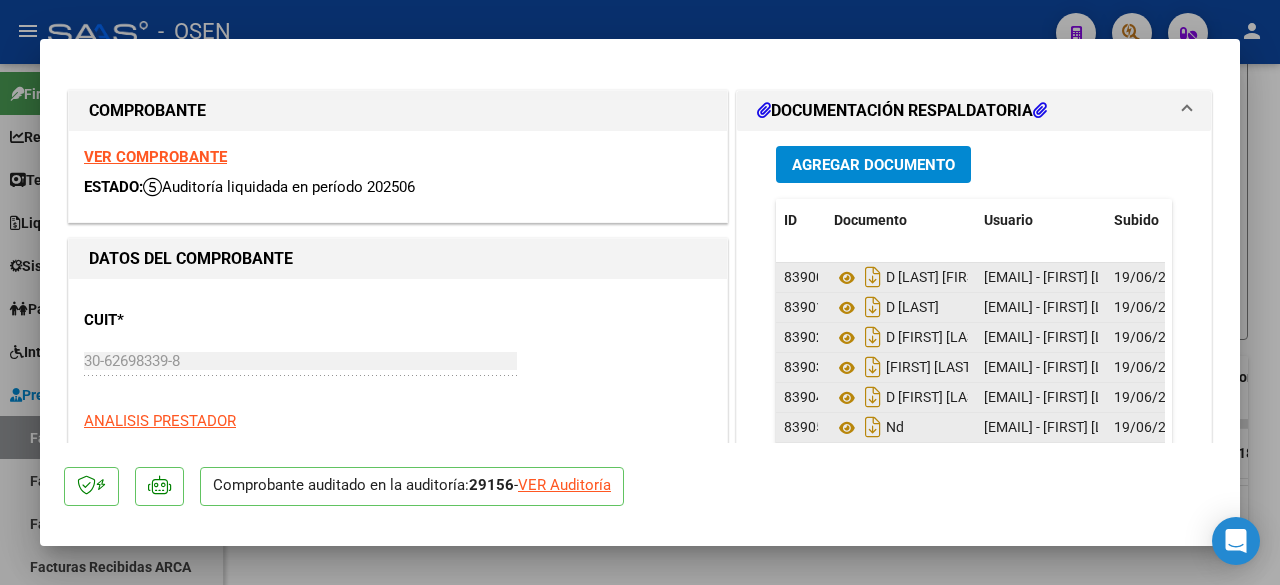 click on "VER COMPROBANTE" at bounding box center [155, 157] 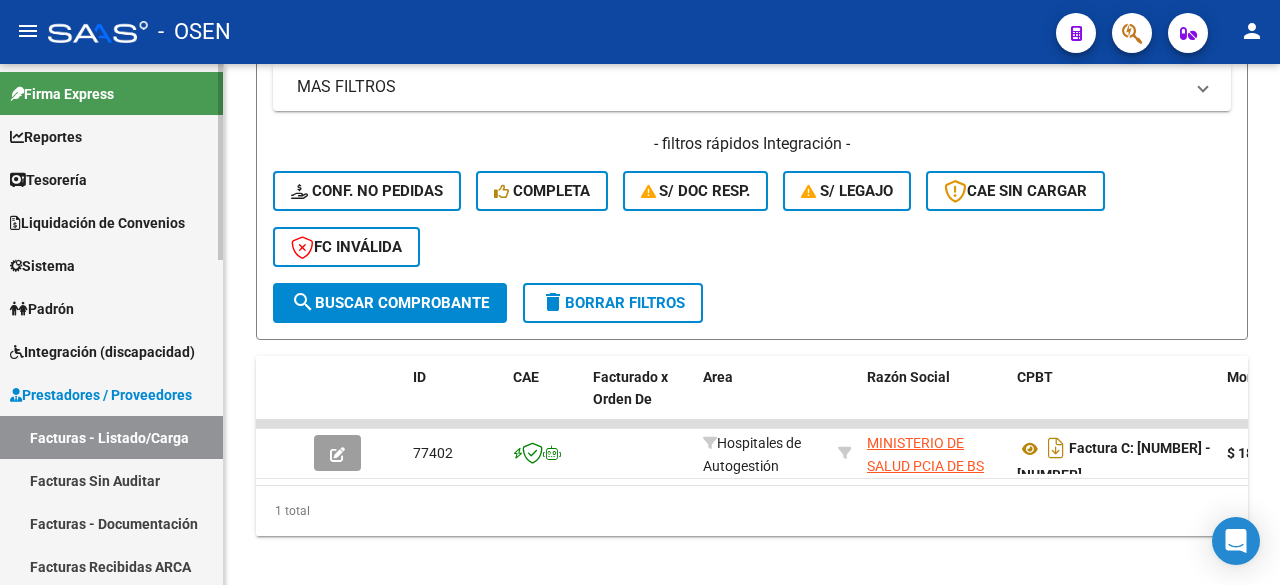 click on "Tesorería" at bounding box center [111, 179] 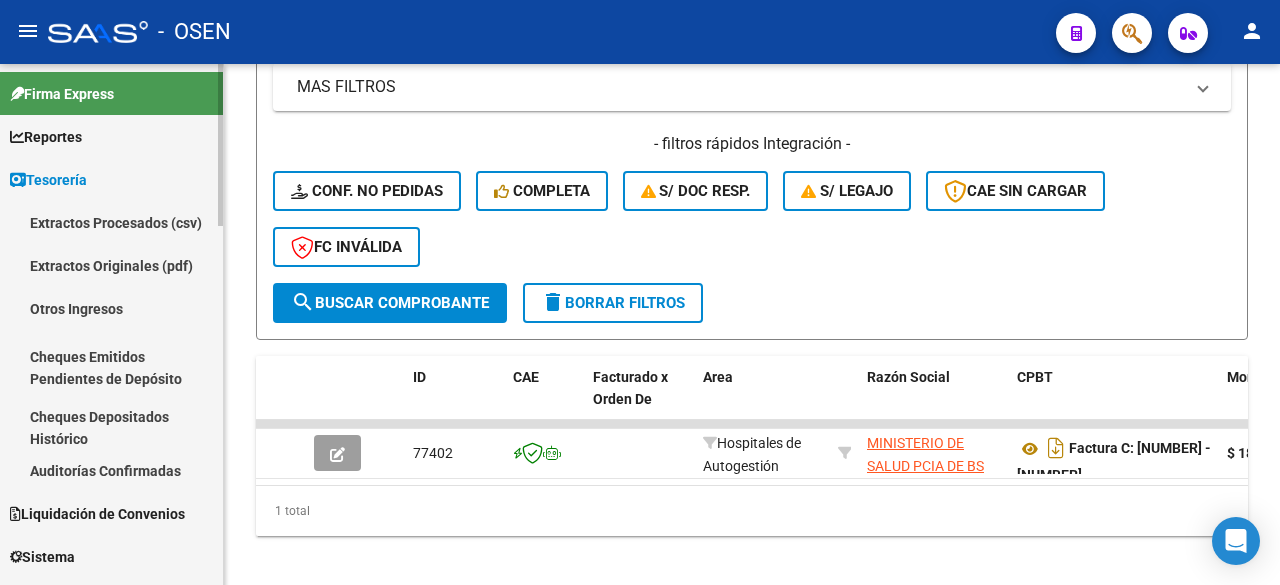 click on "Auditorías Confirmadas" at bounding box center (111, 470) 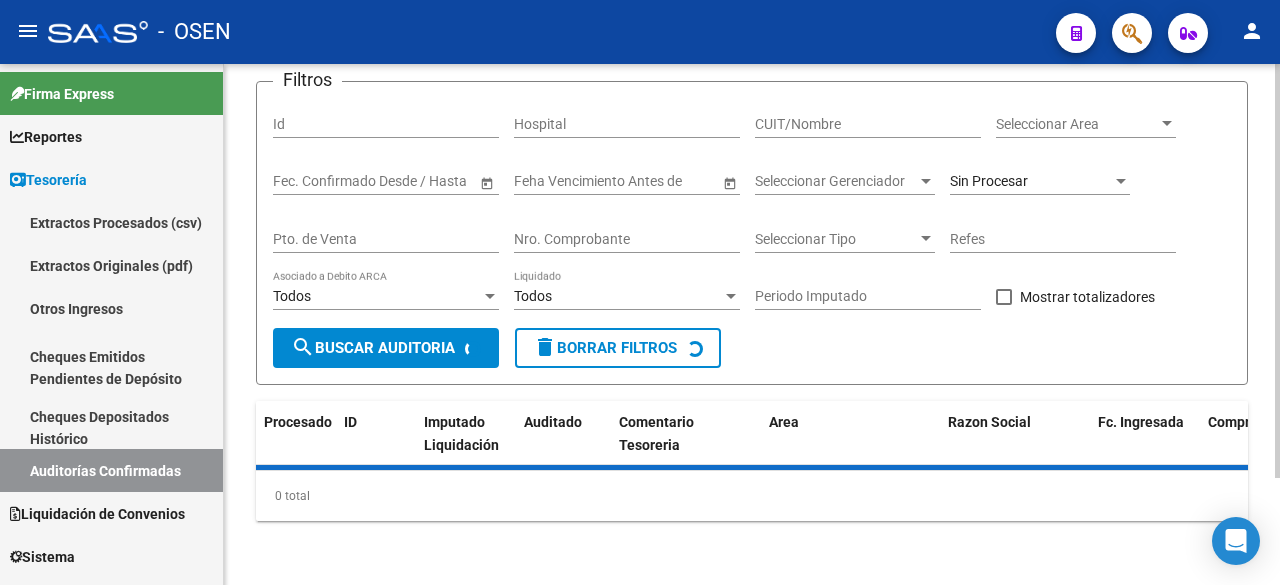 scroll, scrollTop: 0, scrollLeft: 0, axis: both 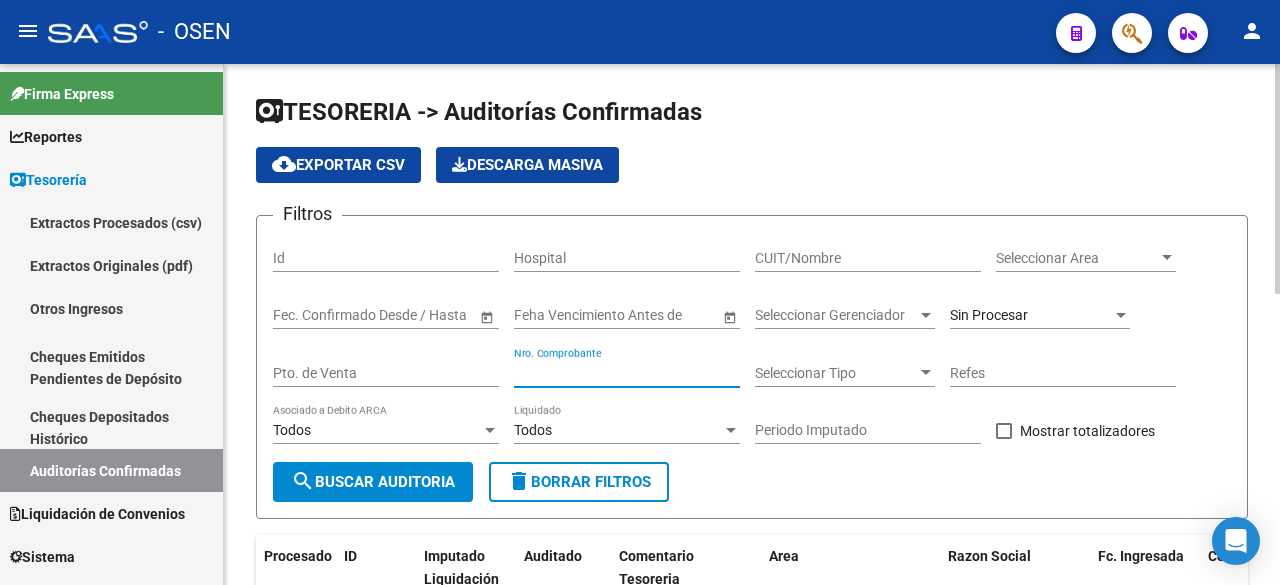click on "Nro. Comprobante" at bounding box center [627, 373] 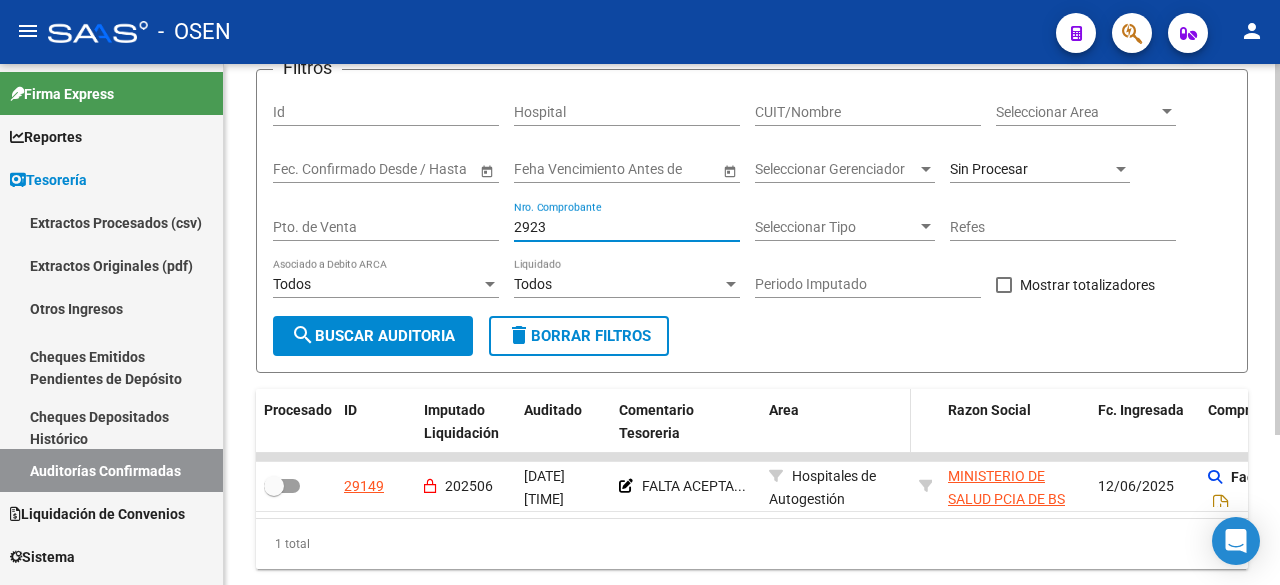 scroll, scrollTop: 210, scrollLeft: 0, axis: vertical 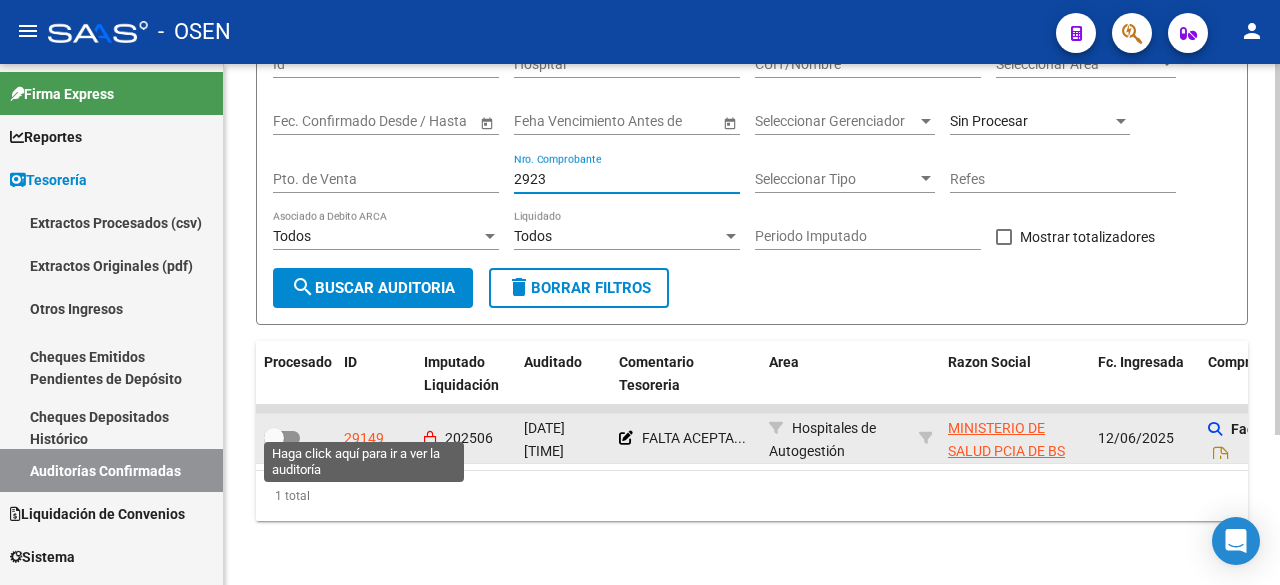 type on "2923" 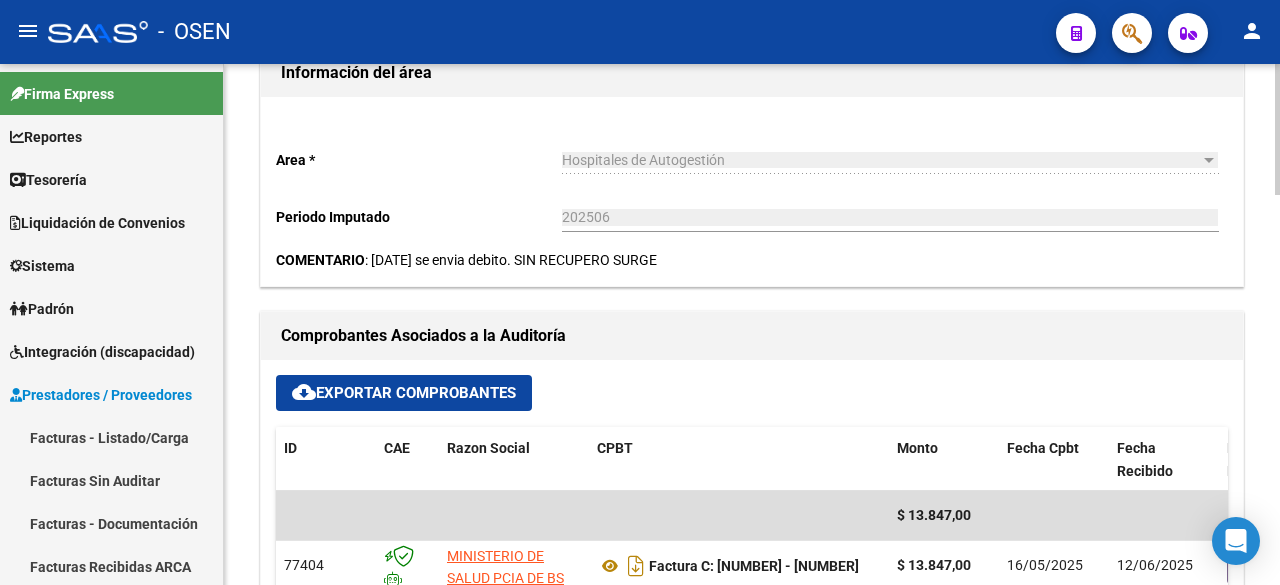 scroll, scrollTop: 1000, scrollLeft: 0, axis: vertical 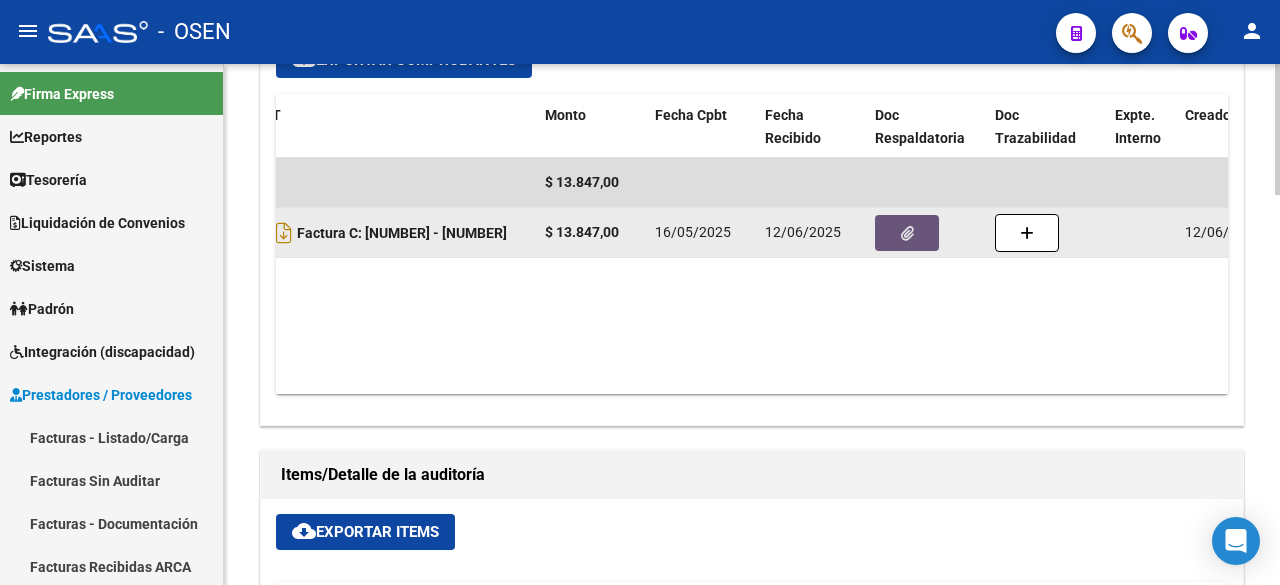 click 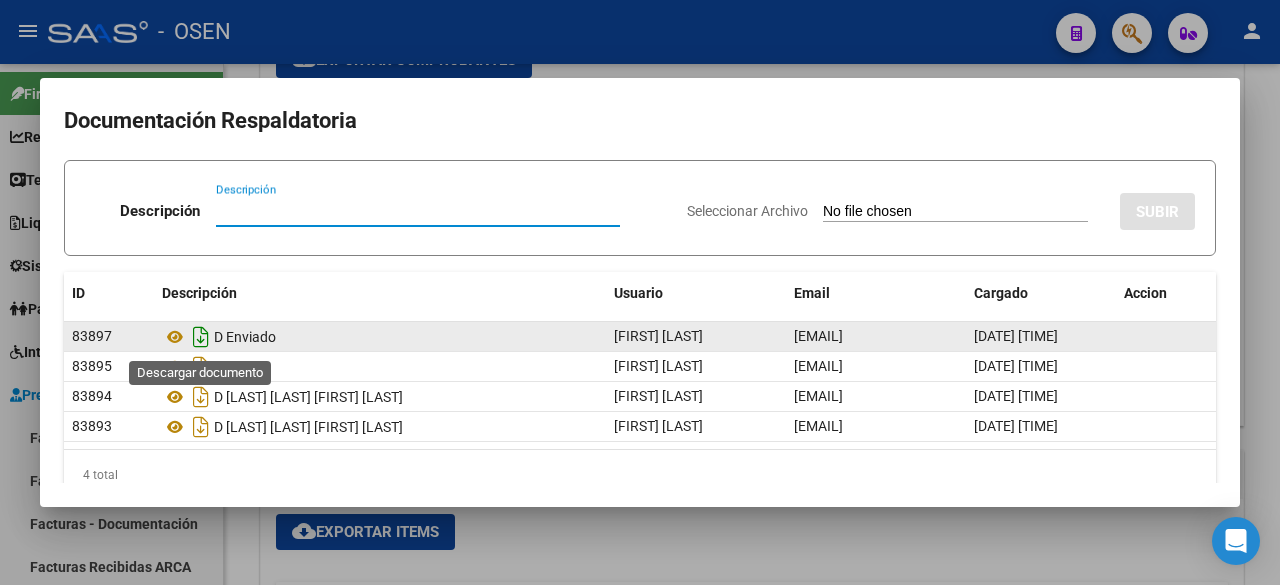 click 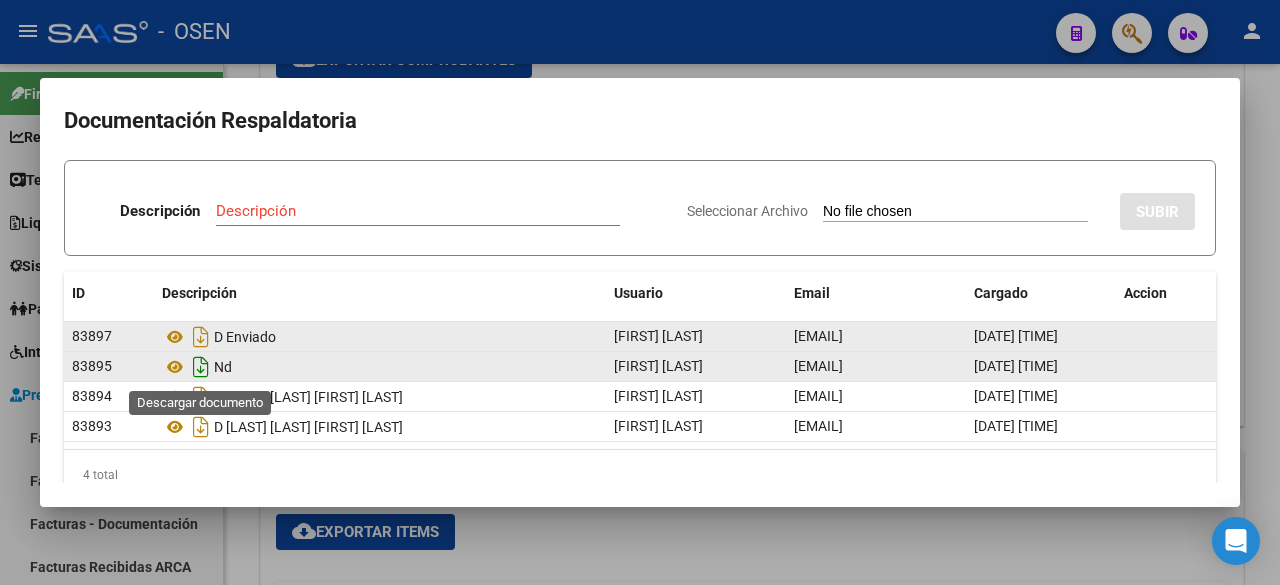 click 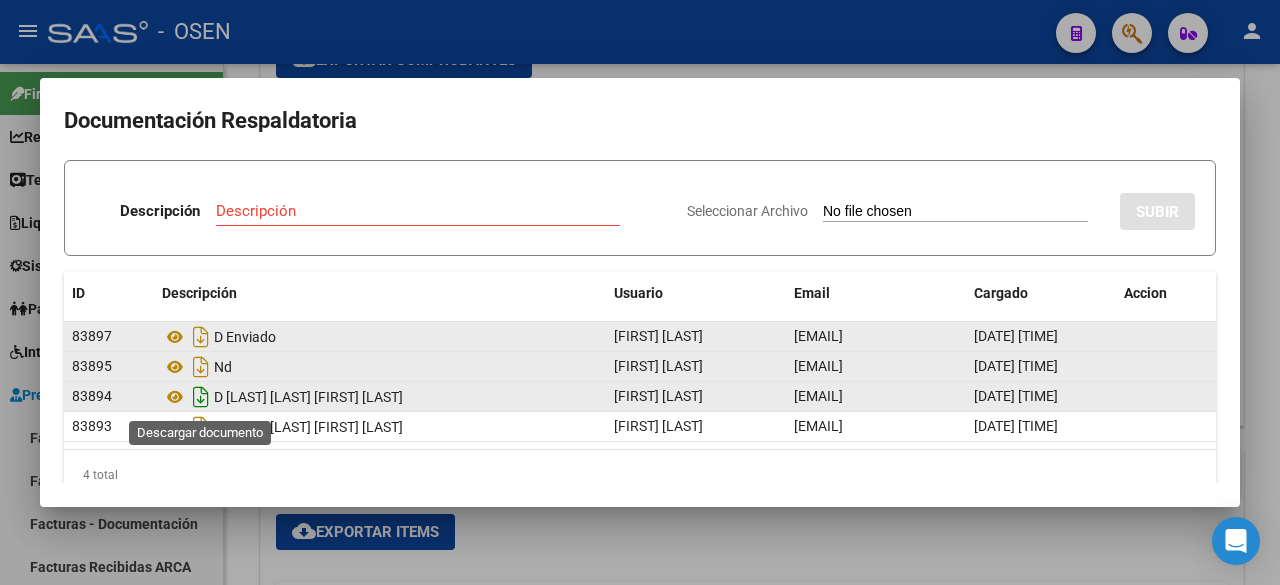 click 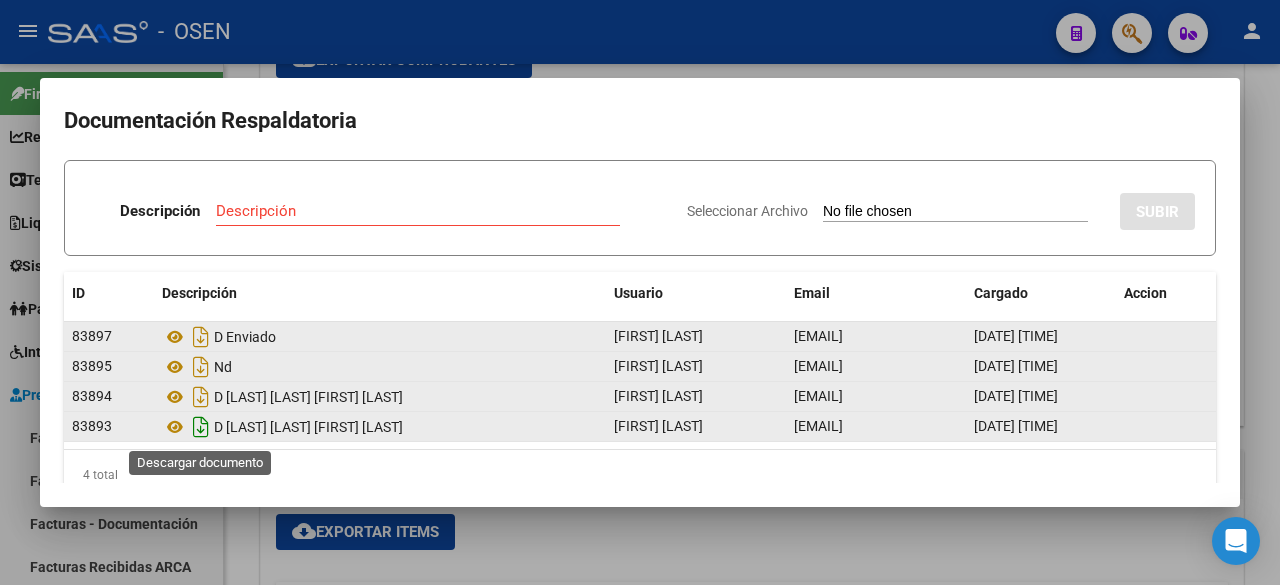 click 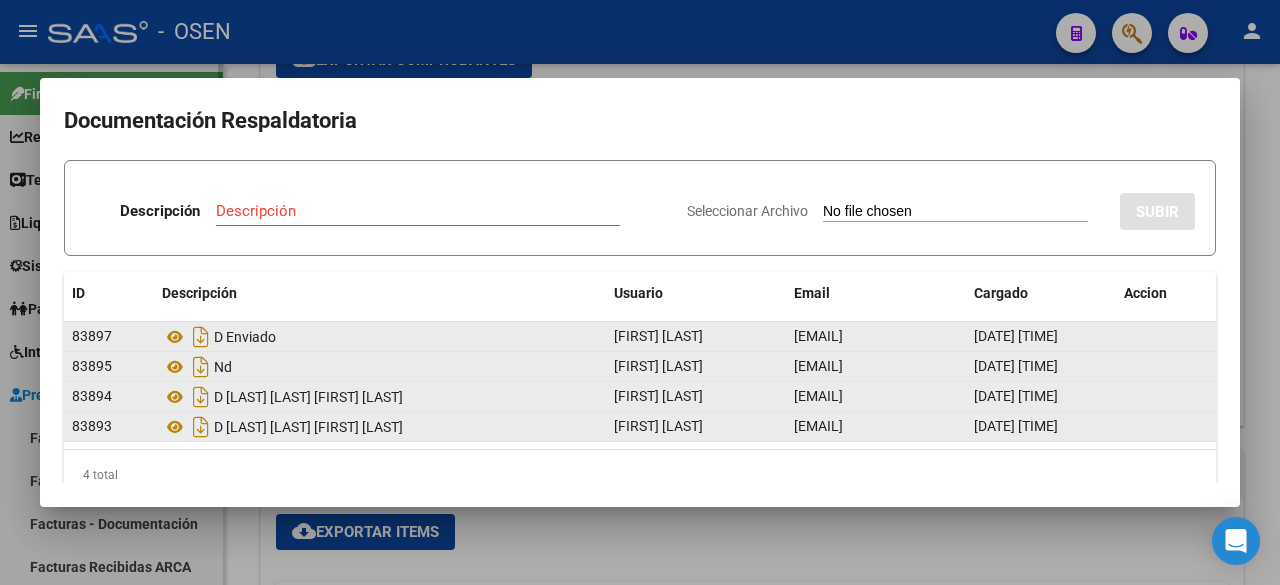 type 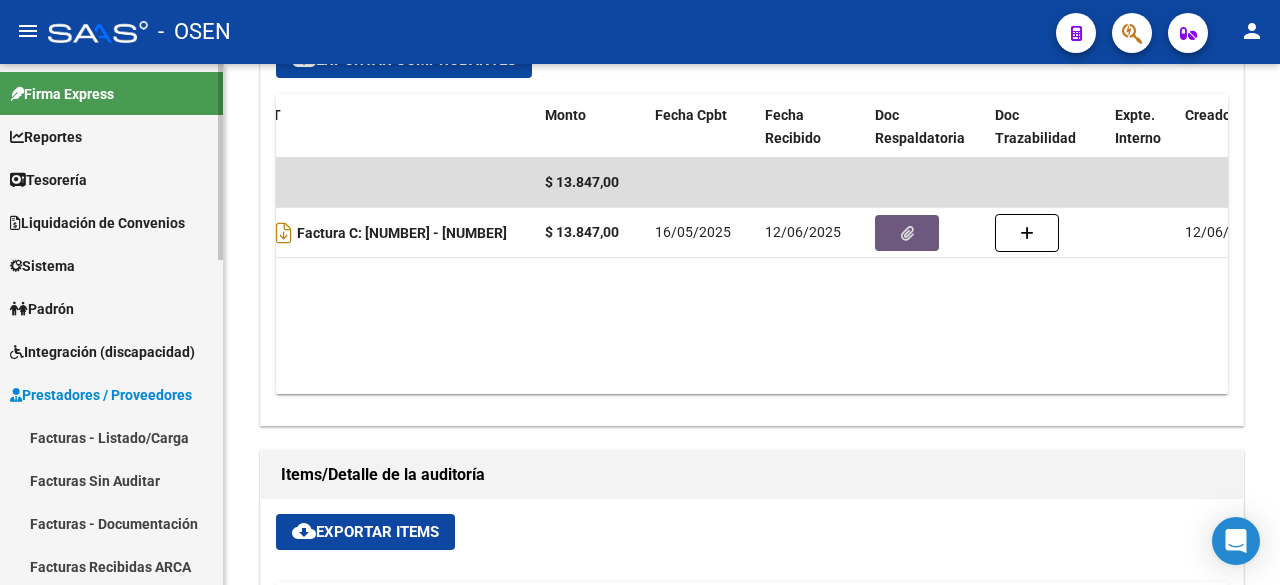 click on "Tesorería" at bounding box center [111, 179] 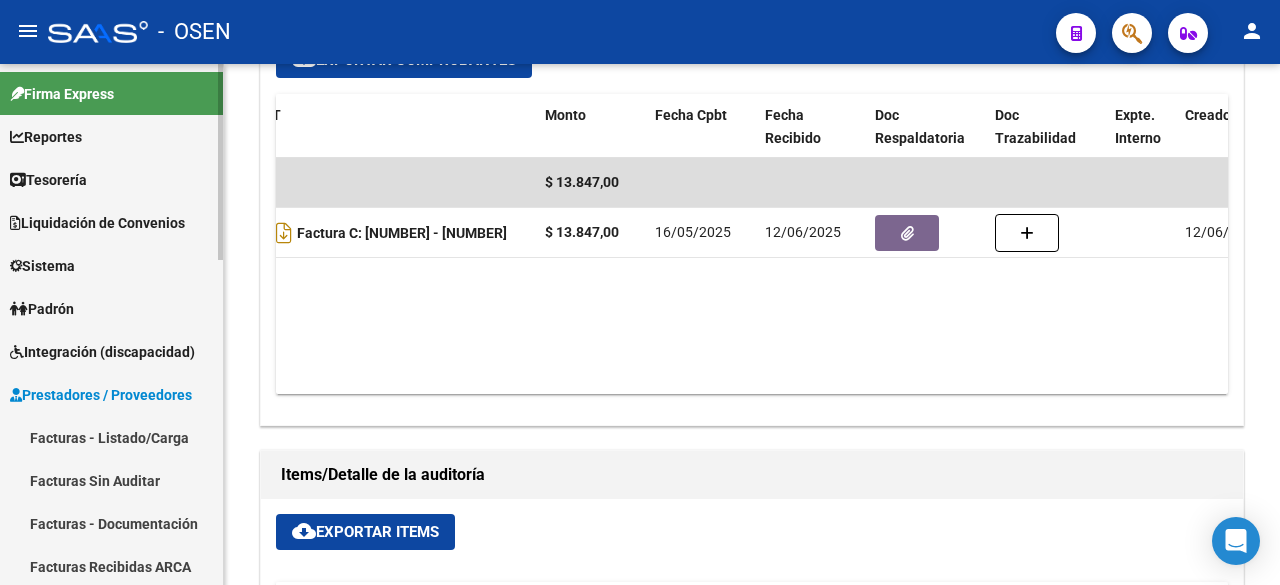 click on "Tesorería" at bounding box center (111, 179) 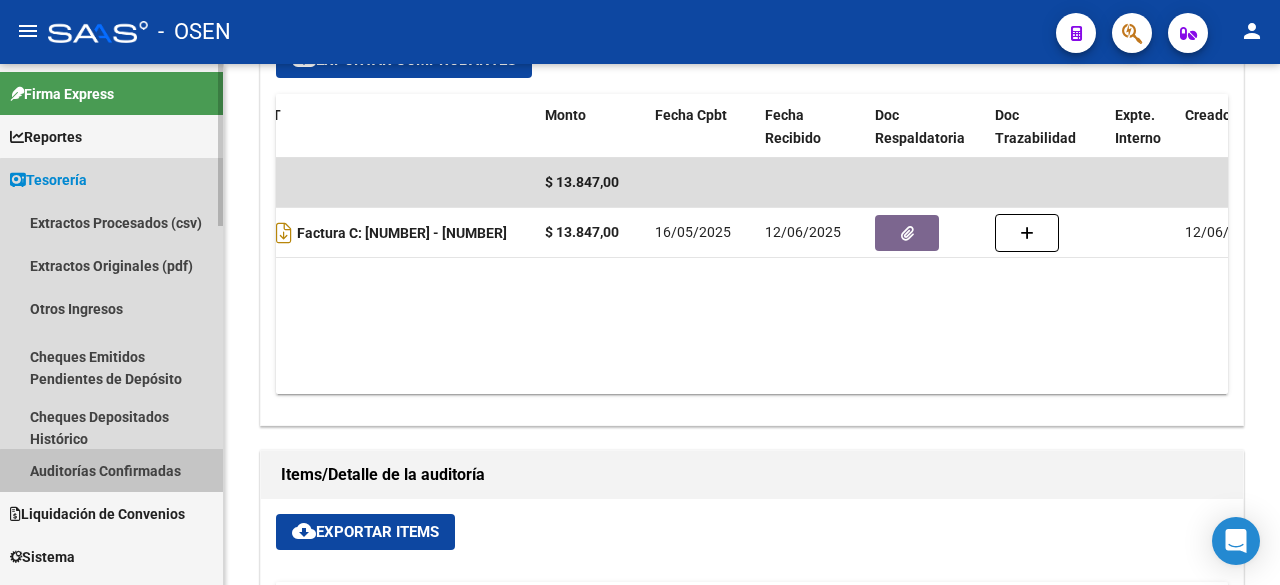 click on "Auditorías Confirmadas" at bounding box center [111, 470] 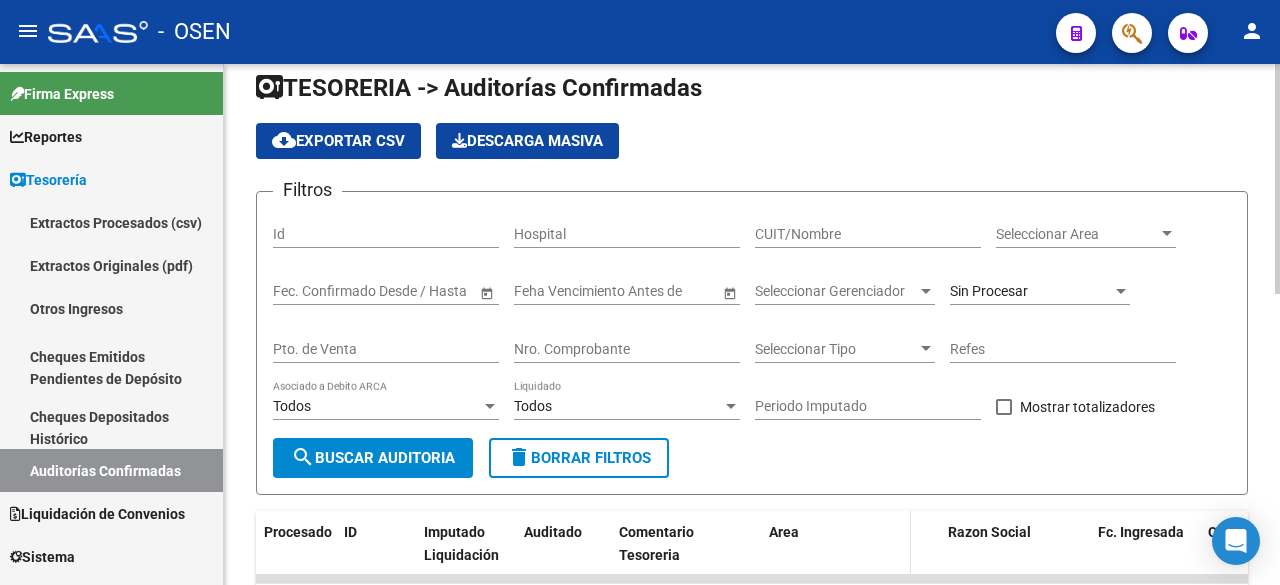 scroll, scrollTop: 0, scrollLeft: 0, axis: both 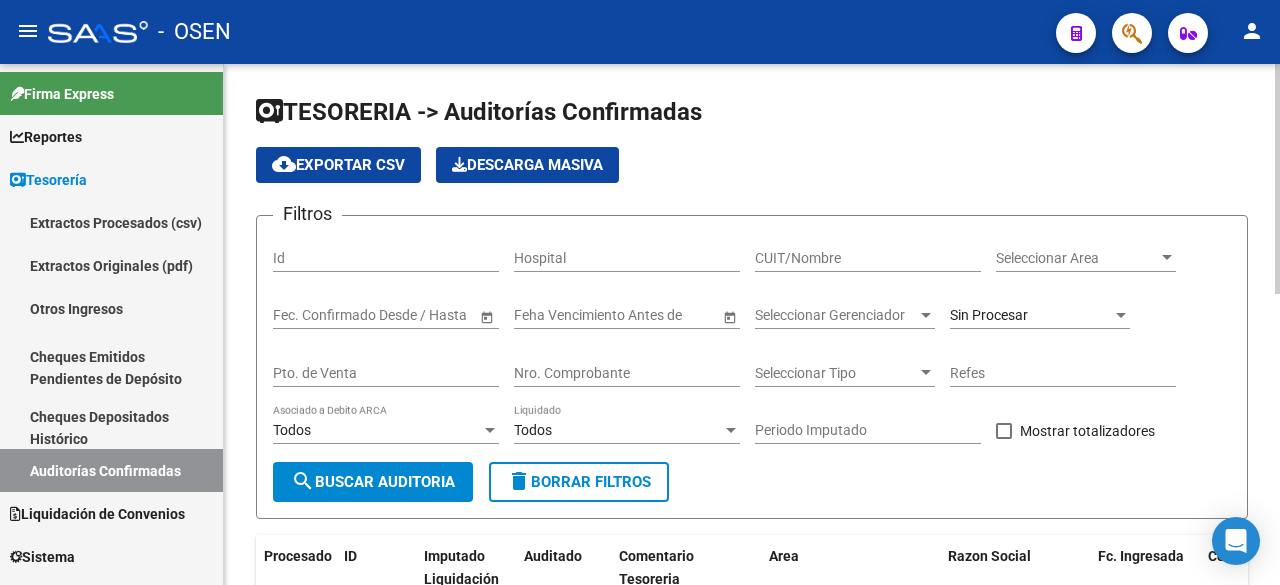 click on "Nro. Comprobante" at bounding box center (627, 373) 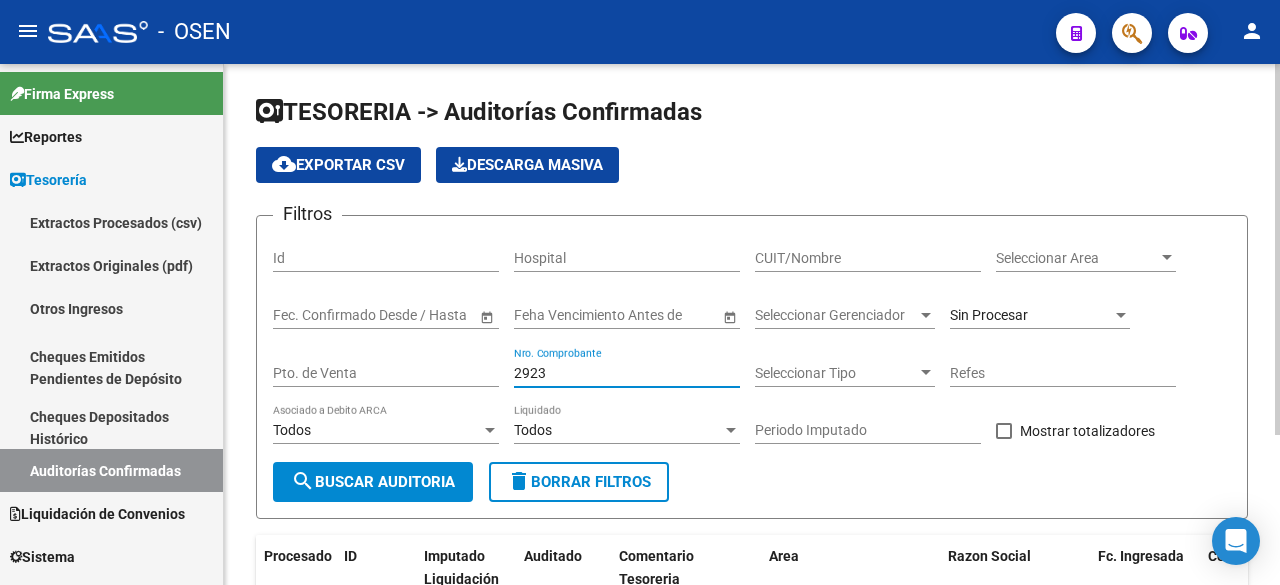 scroll, scrollTop: 210, scrollLeft: 0, axis: vertical 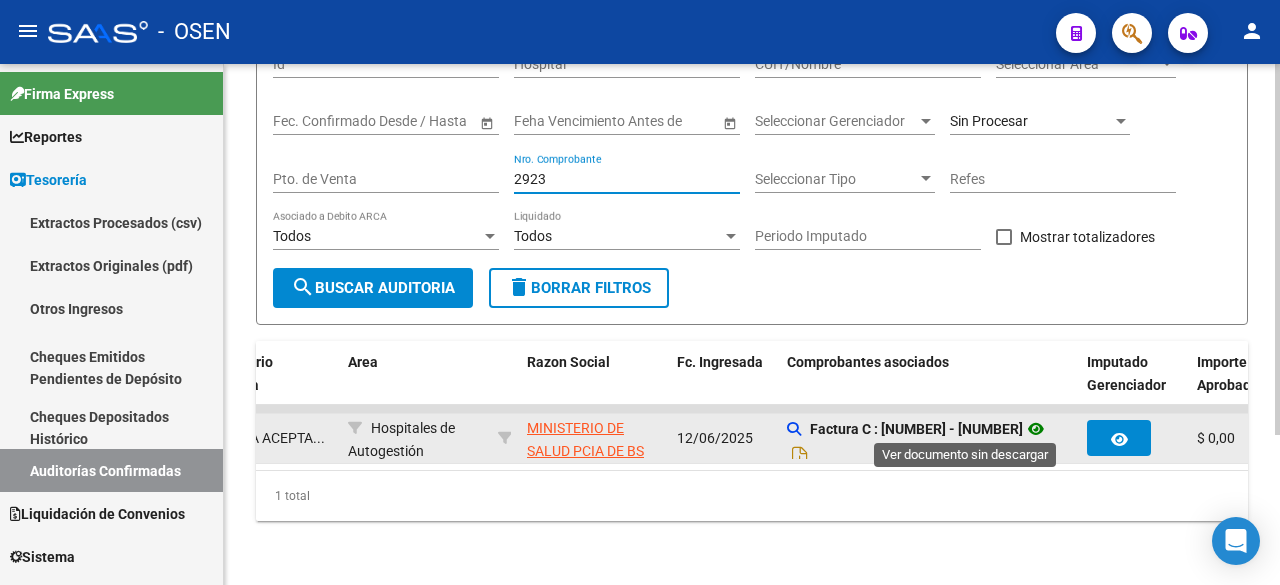 type on "2923" 